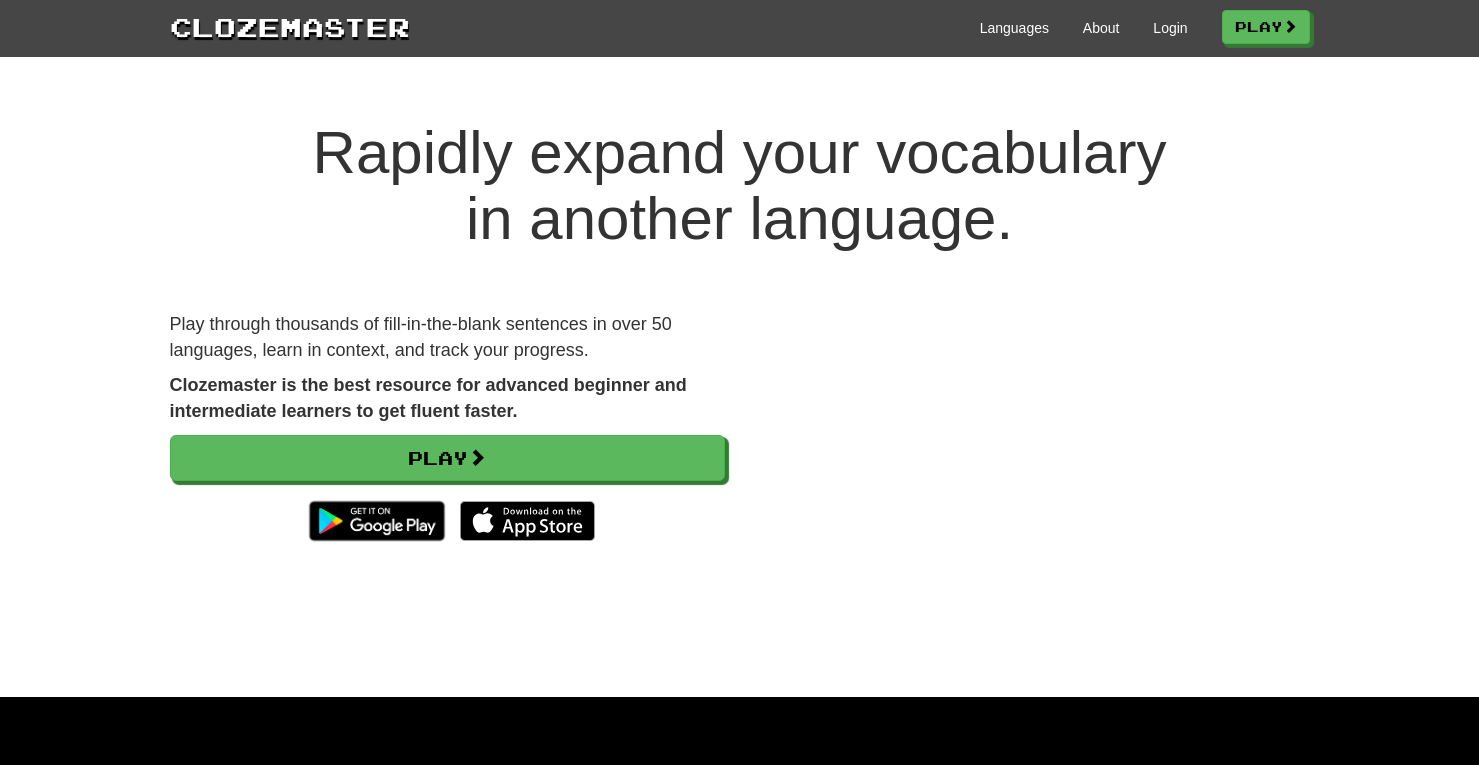 scroll, scrollTop: 0, scrollLeft: 0, axis: both 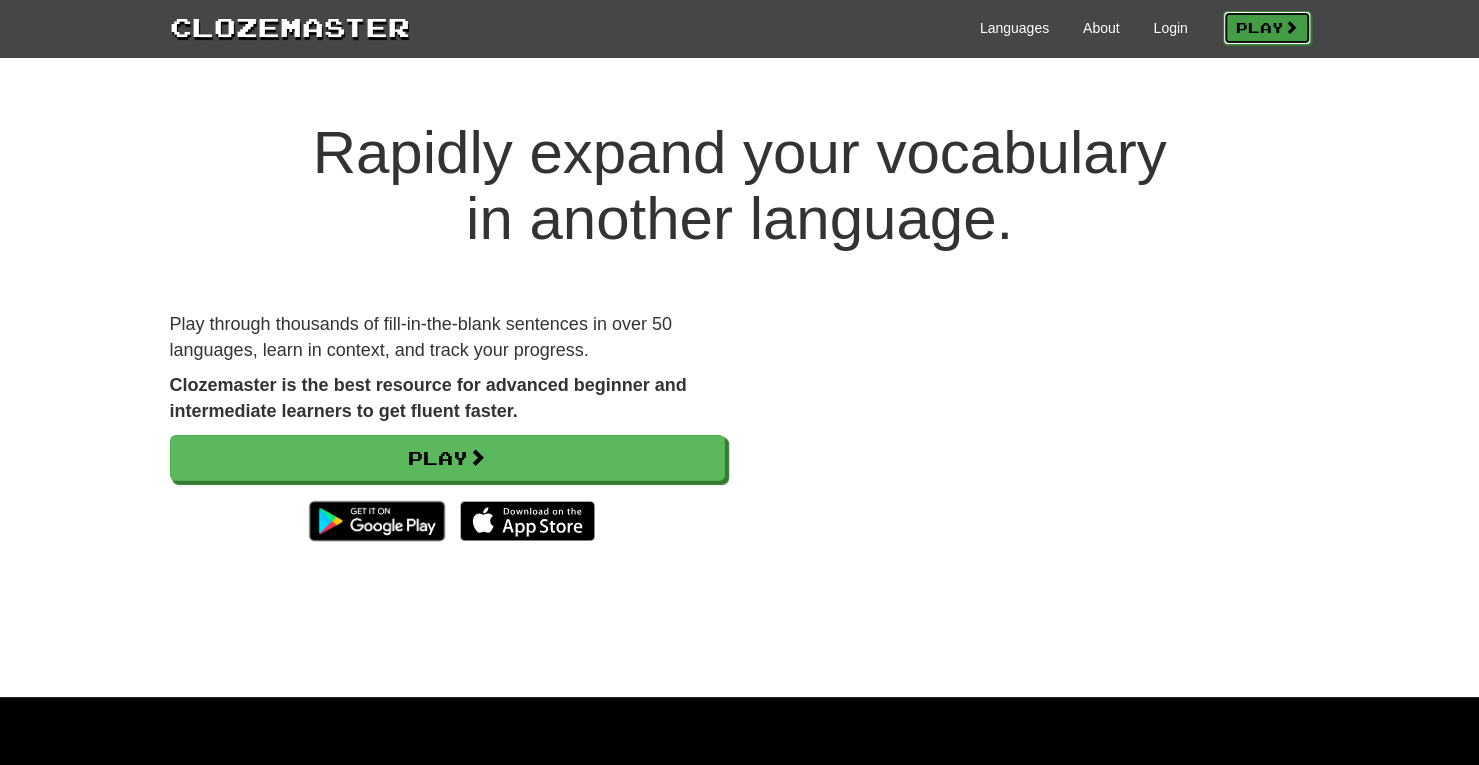 click on "Play" at bounding box center (1267, 28) 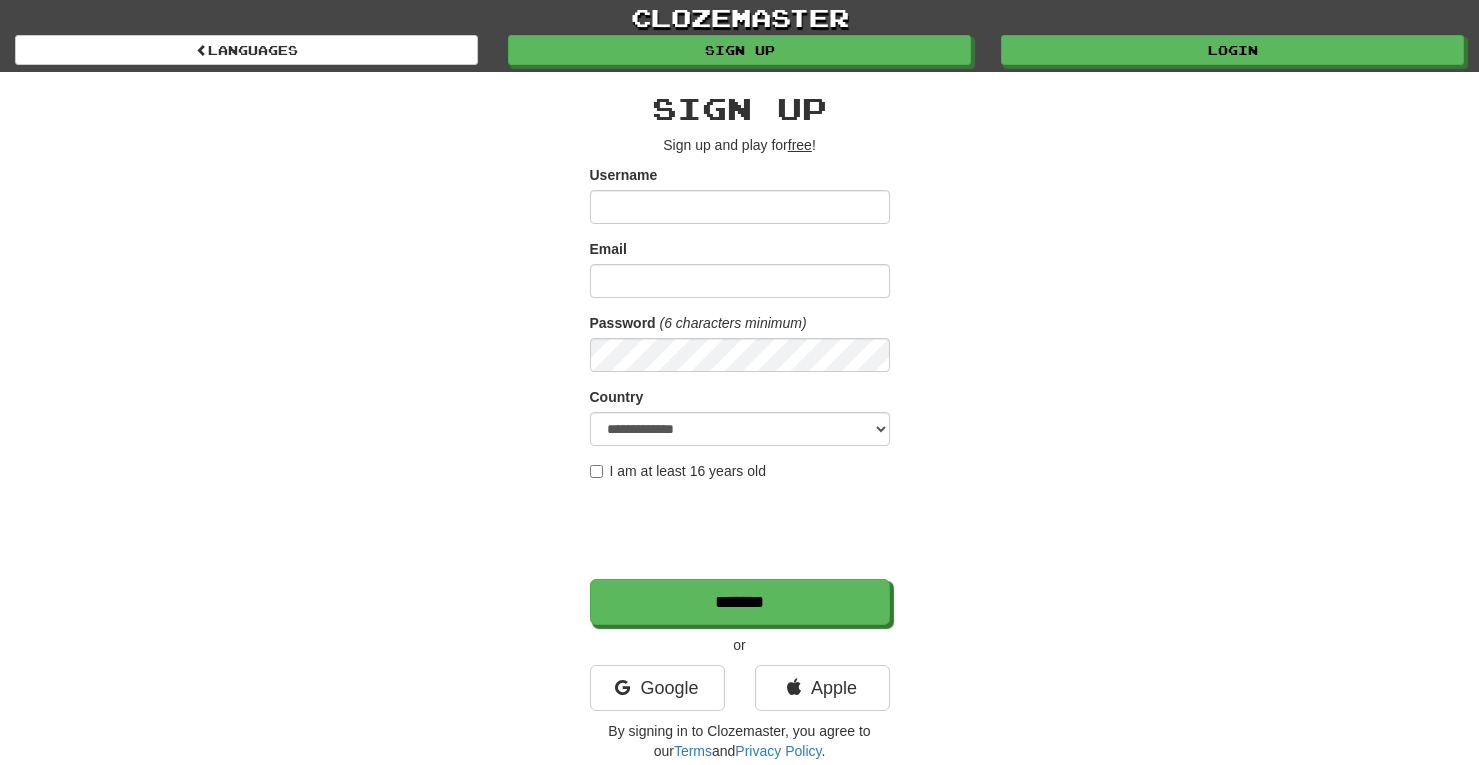 scroll, scrollTop: 0, scrollLeft: 0, axis: both 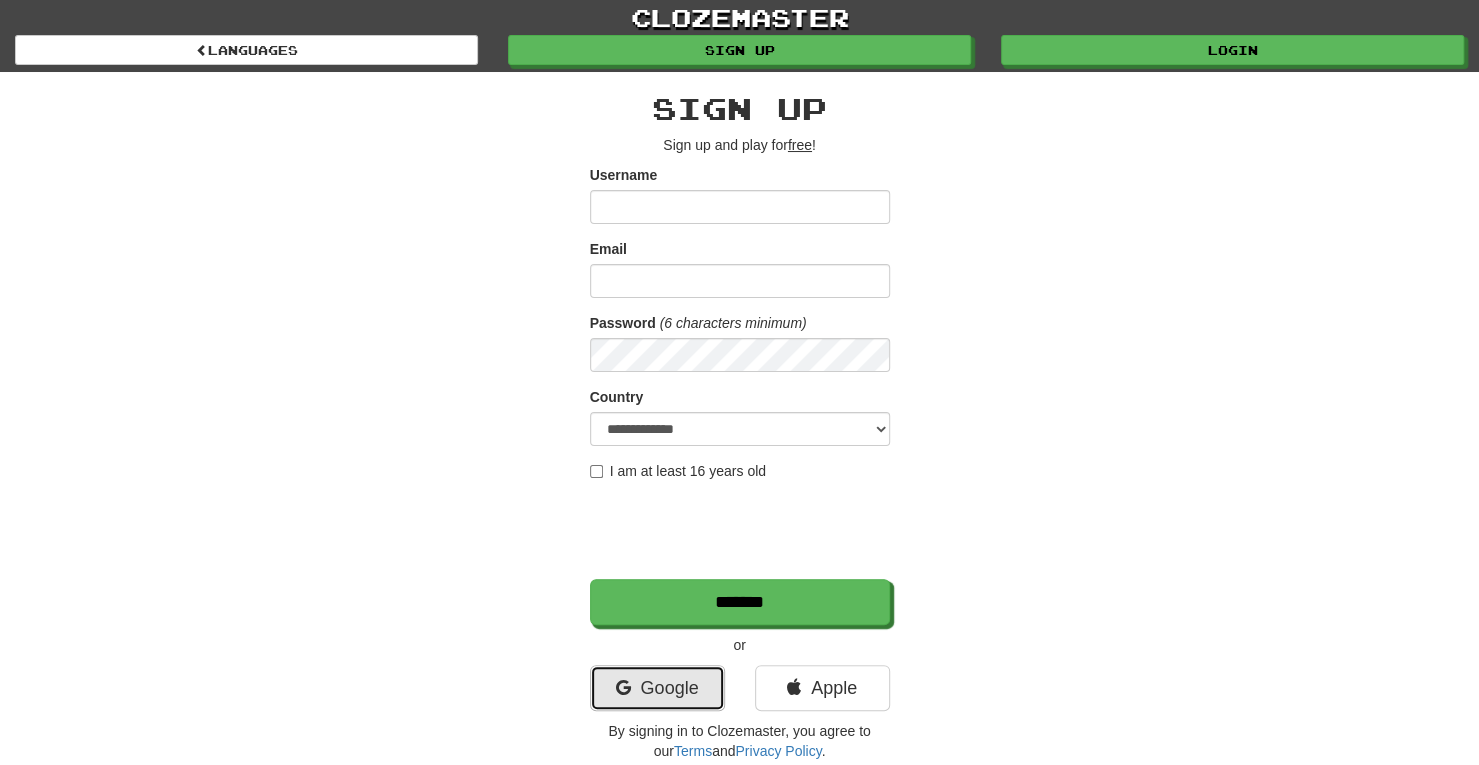 click on "Google" at bounding box center [657, 688] 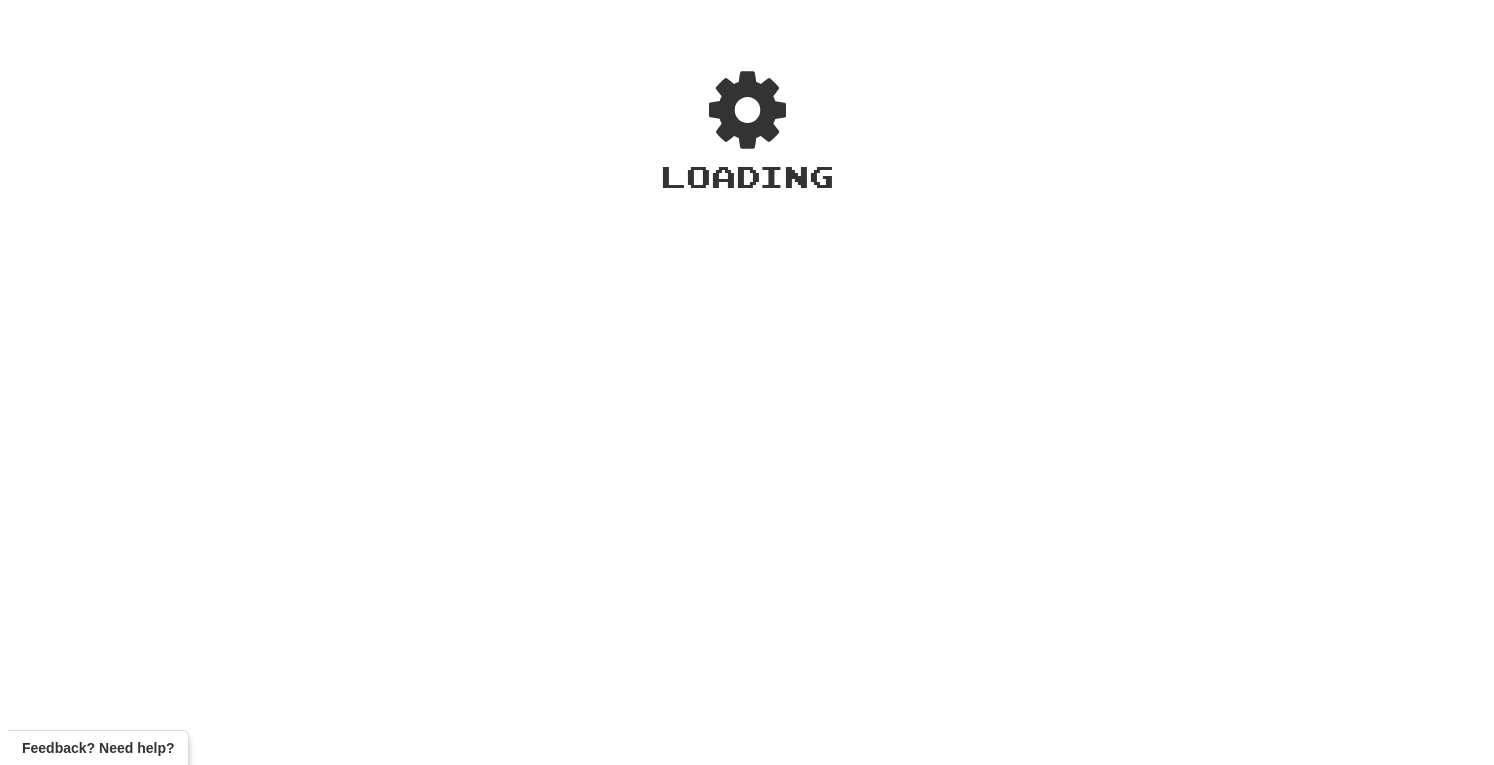 scroll, scrollTop: 0, scrollLeft: 0, axis: both 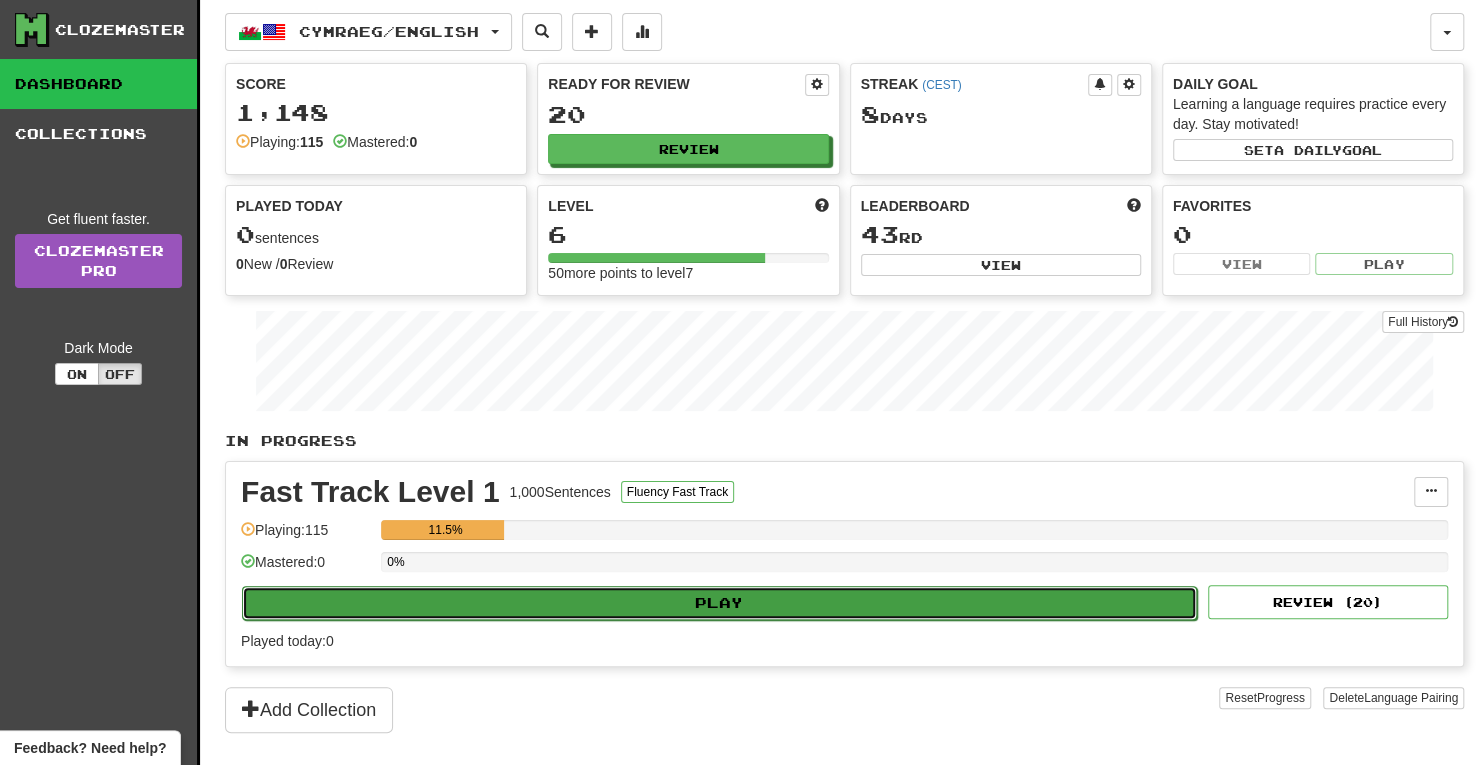 click on "Play" at bounding box center [719, 603] 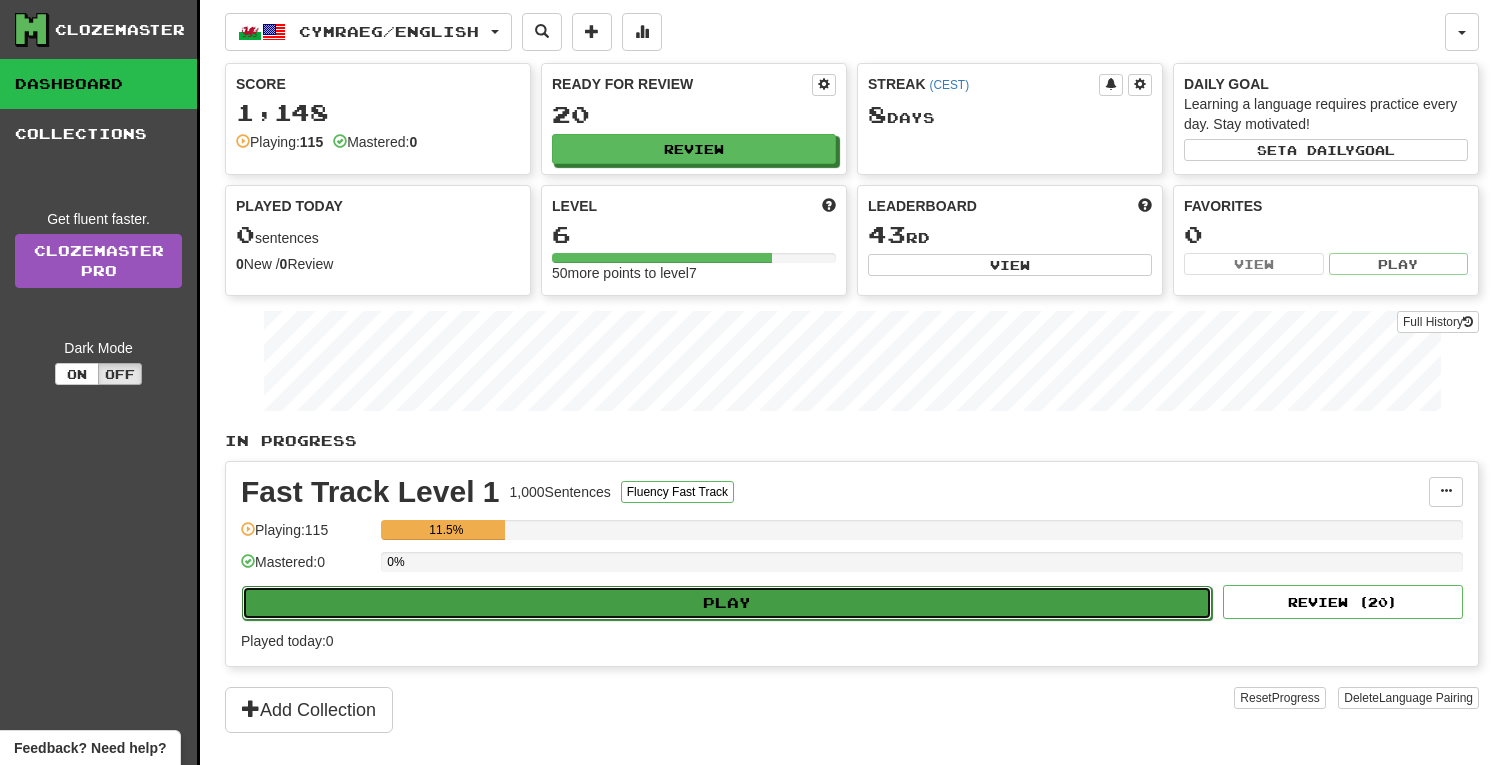 select on "**" 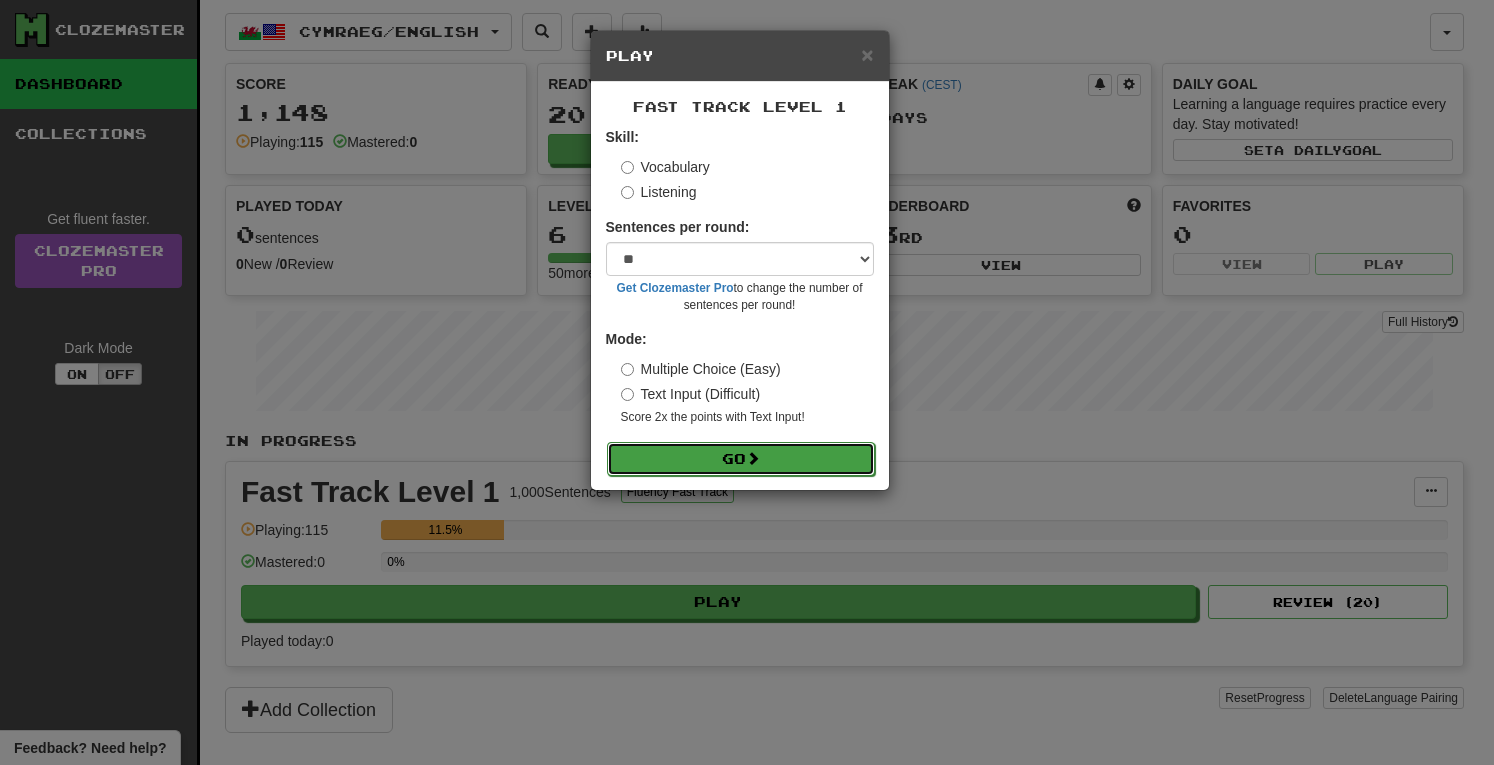 click on "Go" at bounding box center [741, 459] 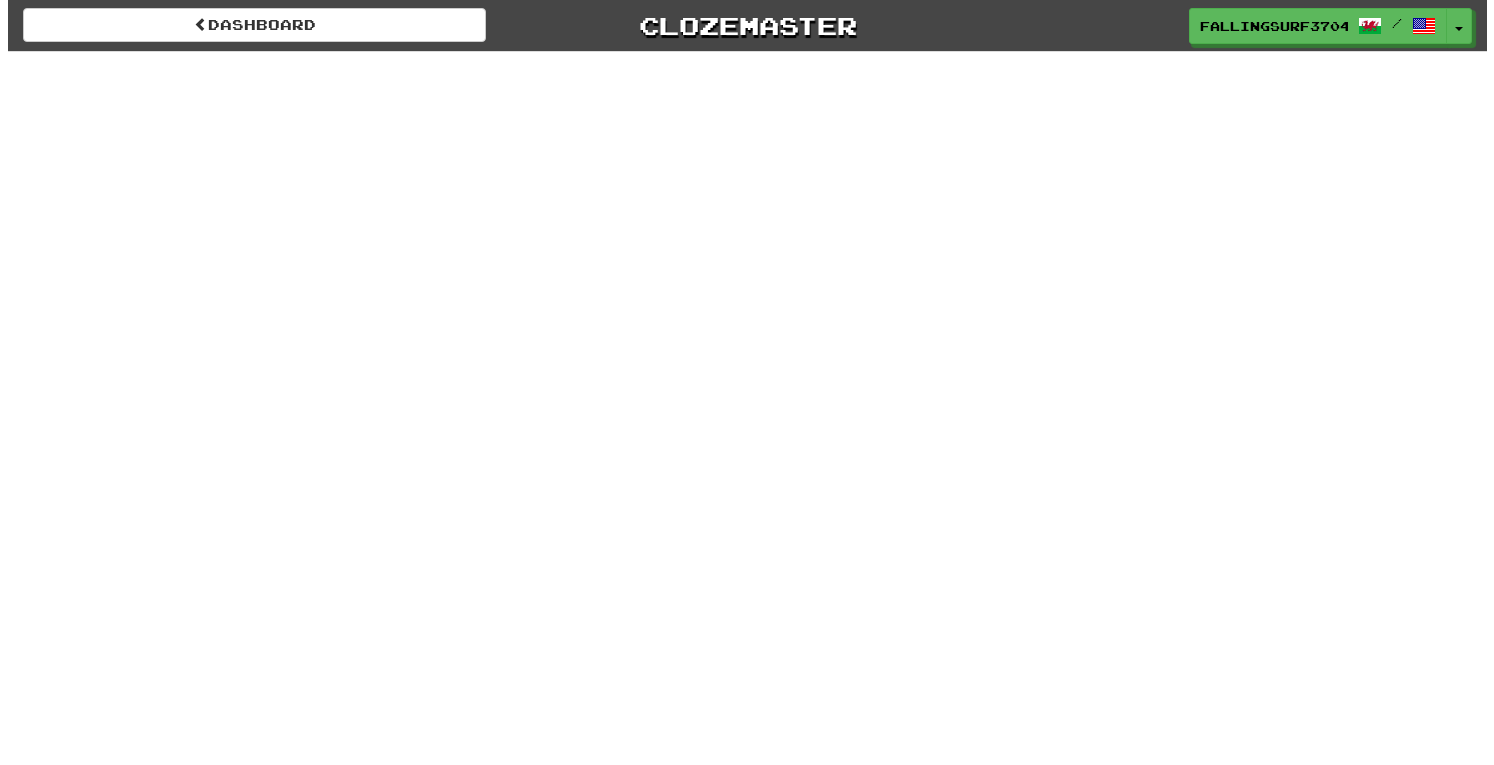 scroll, scrollTop: 0, scrollLeft: 0, axis: both 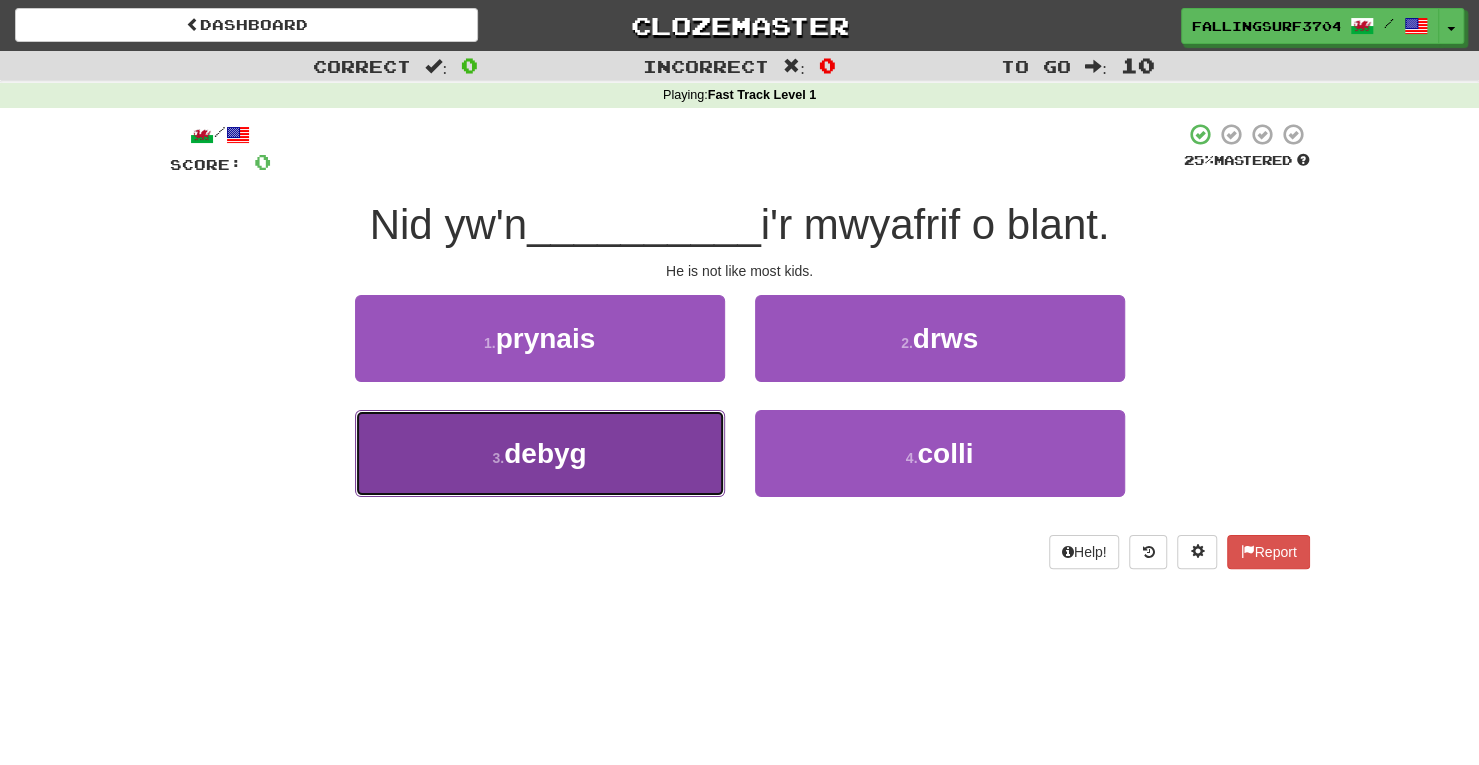 click on "3 .  debyg" at bounding box center (540, 453) 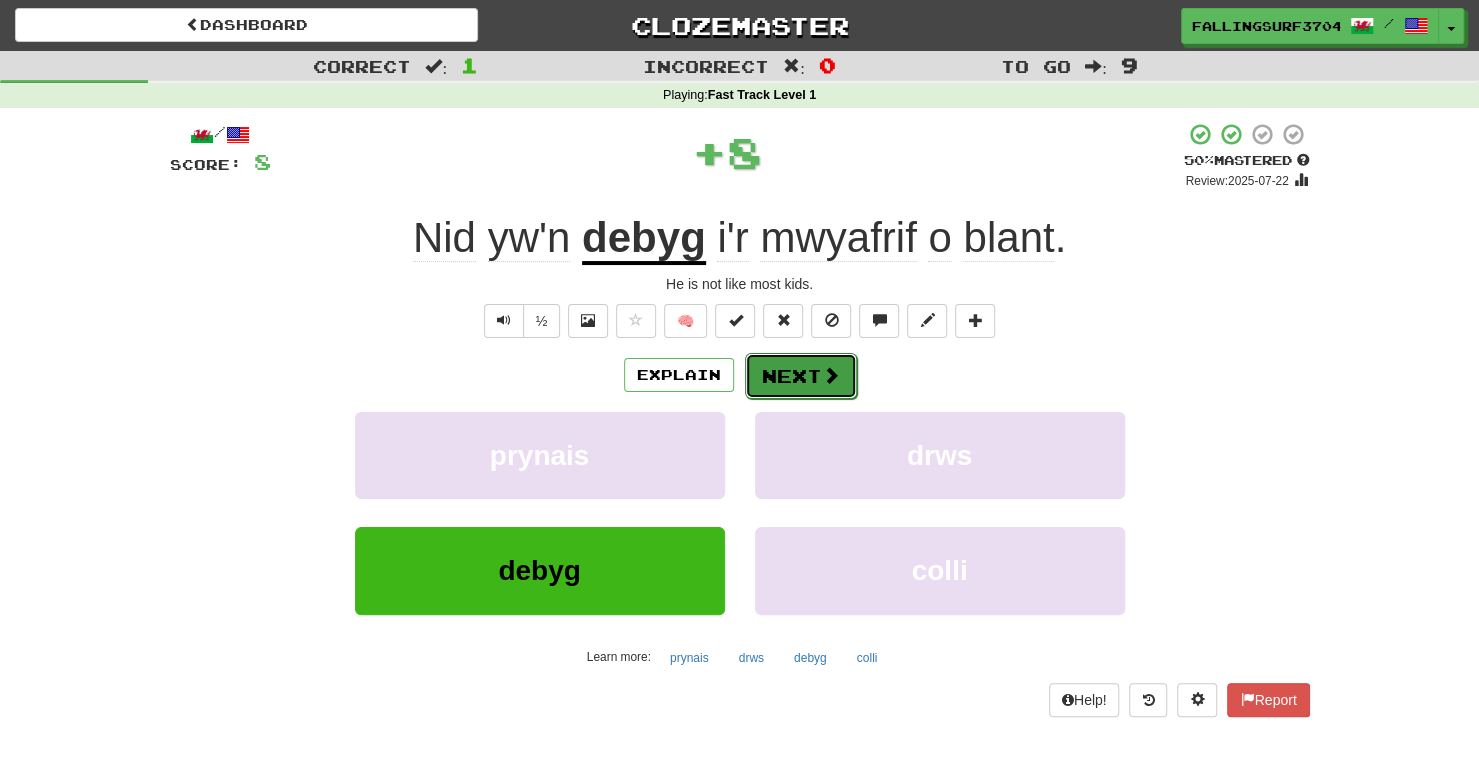 click on "Next" at bounding box center [801, 376] 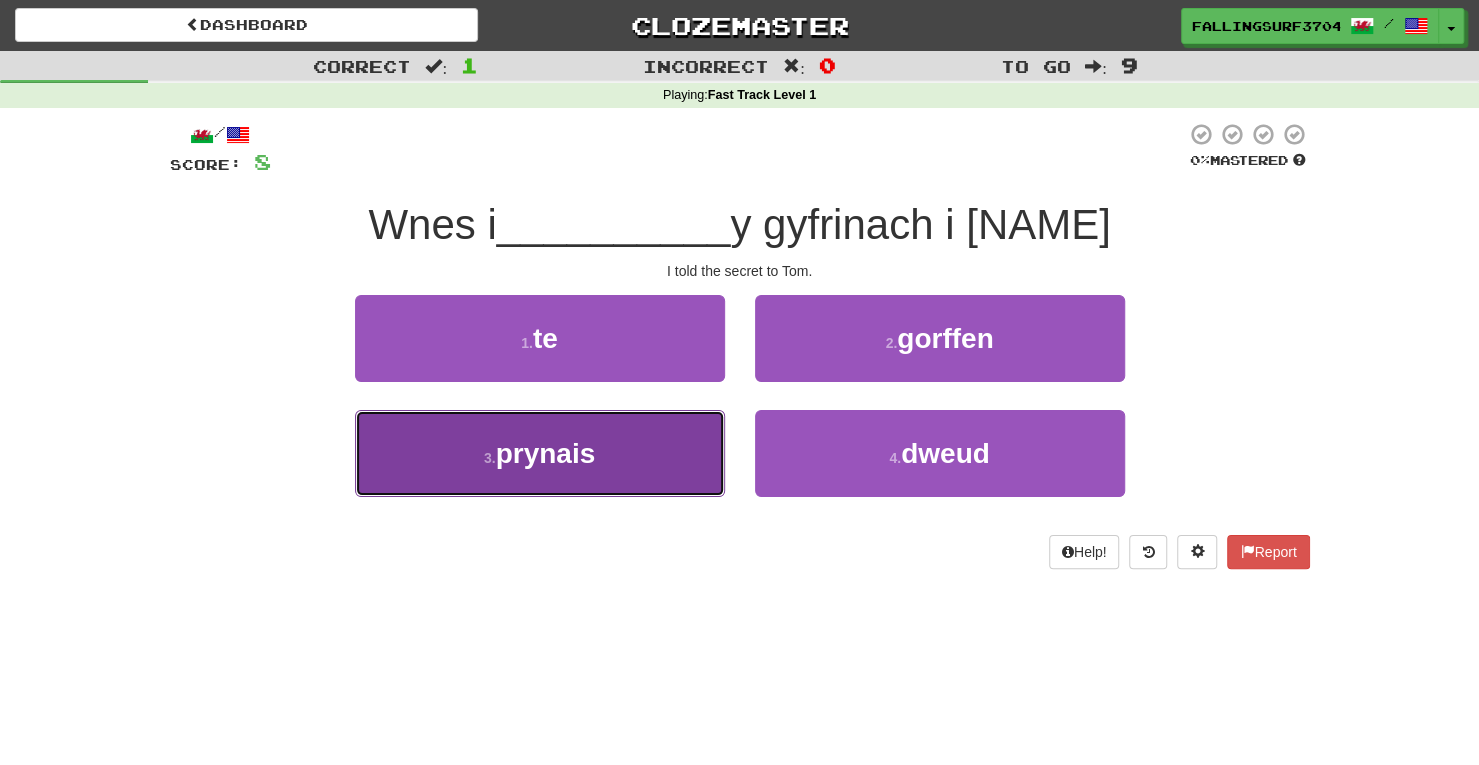 click on "3 .  prynais" at bounding box center (540, 453) 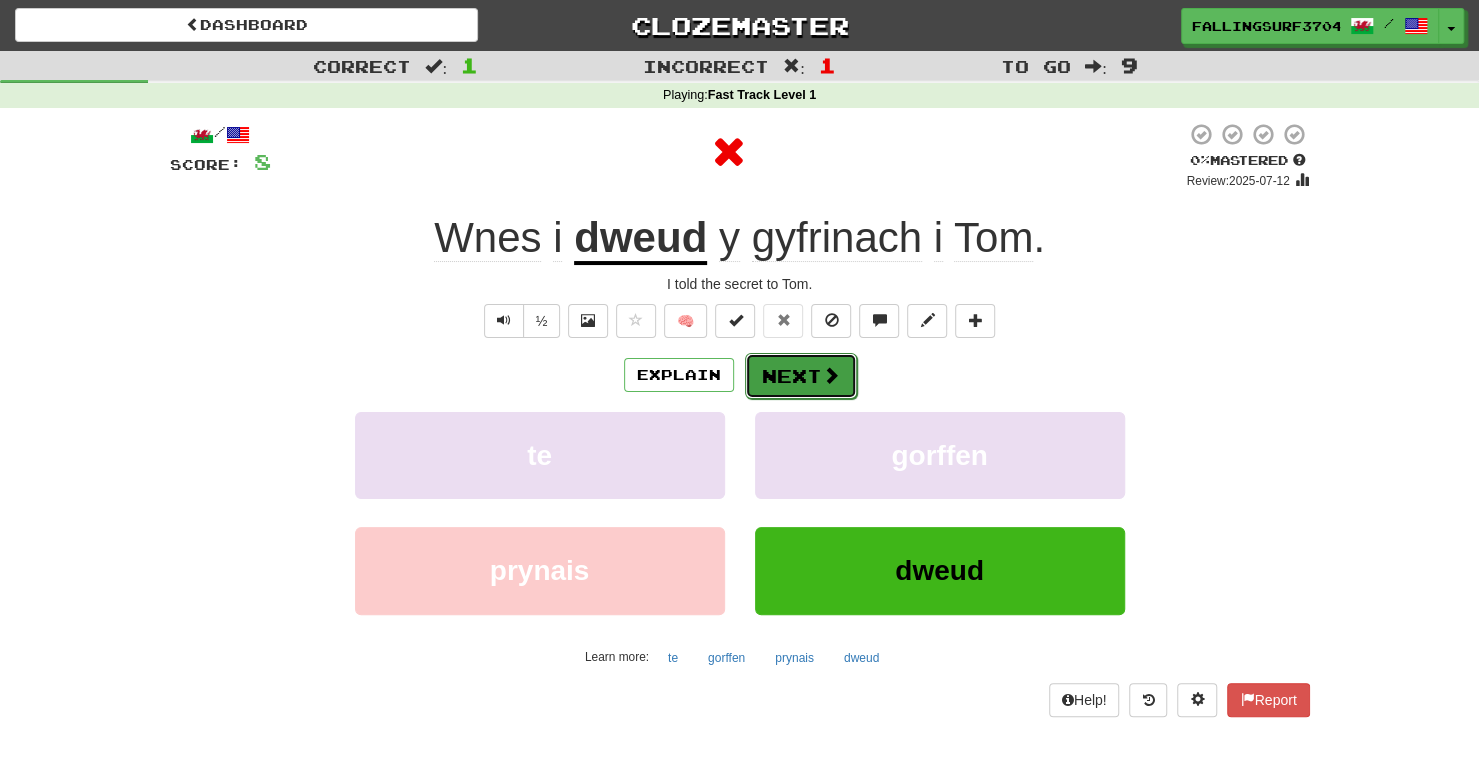 click on "Next" at bounding box center (801, 376) 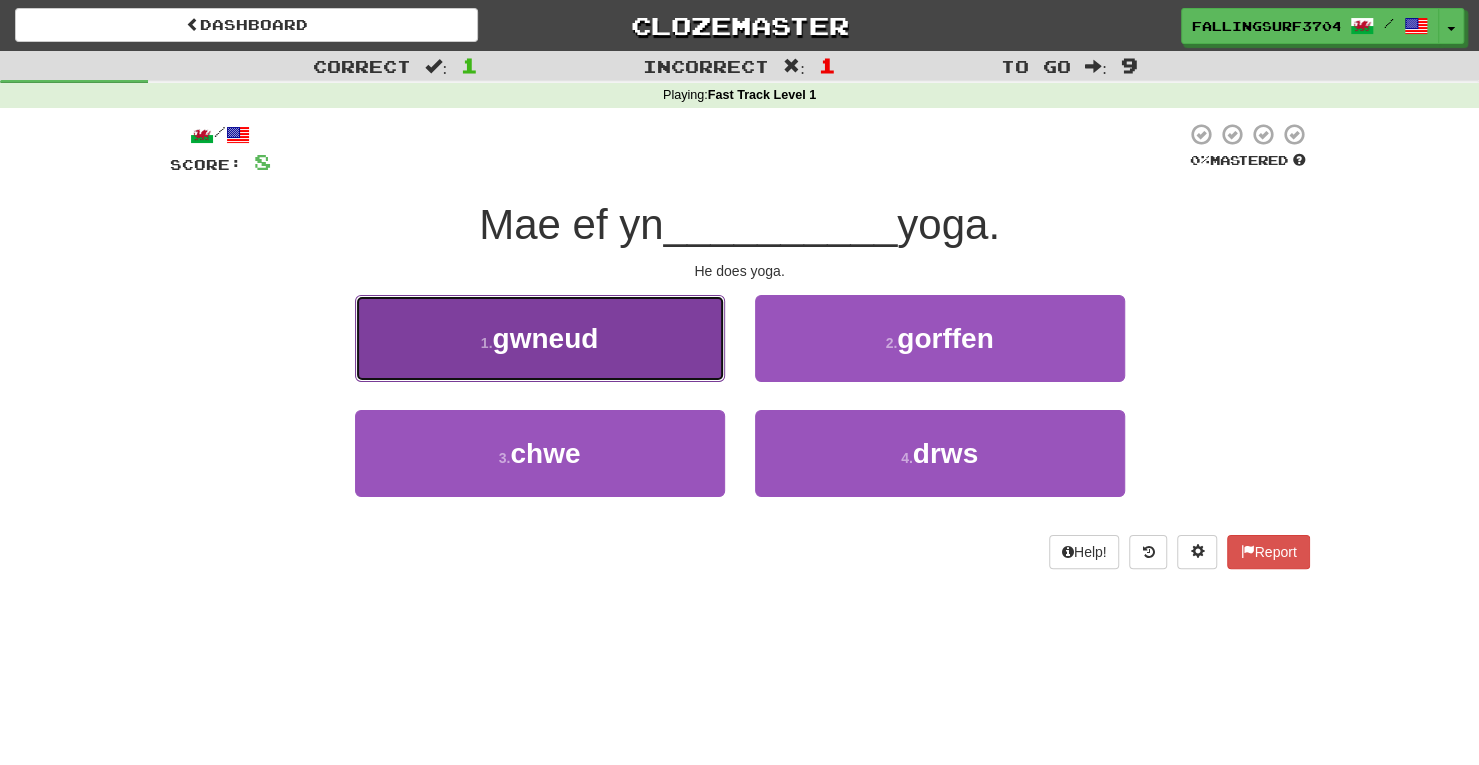click on "1 .  gwneud" at bounding box center [540, 338] 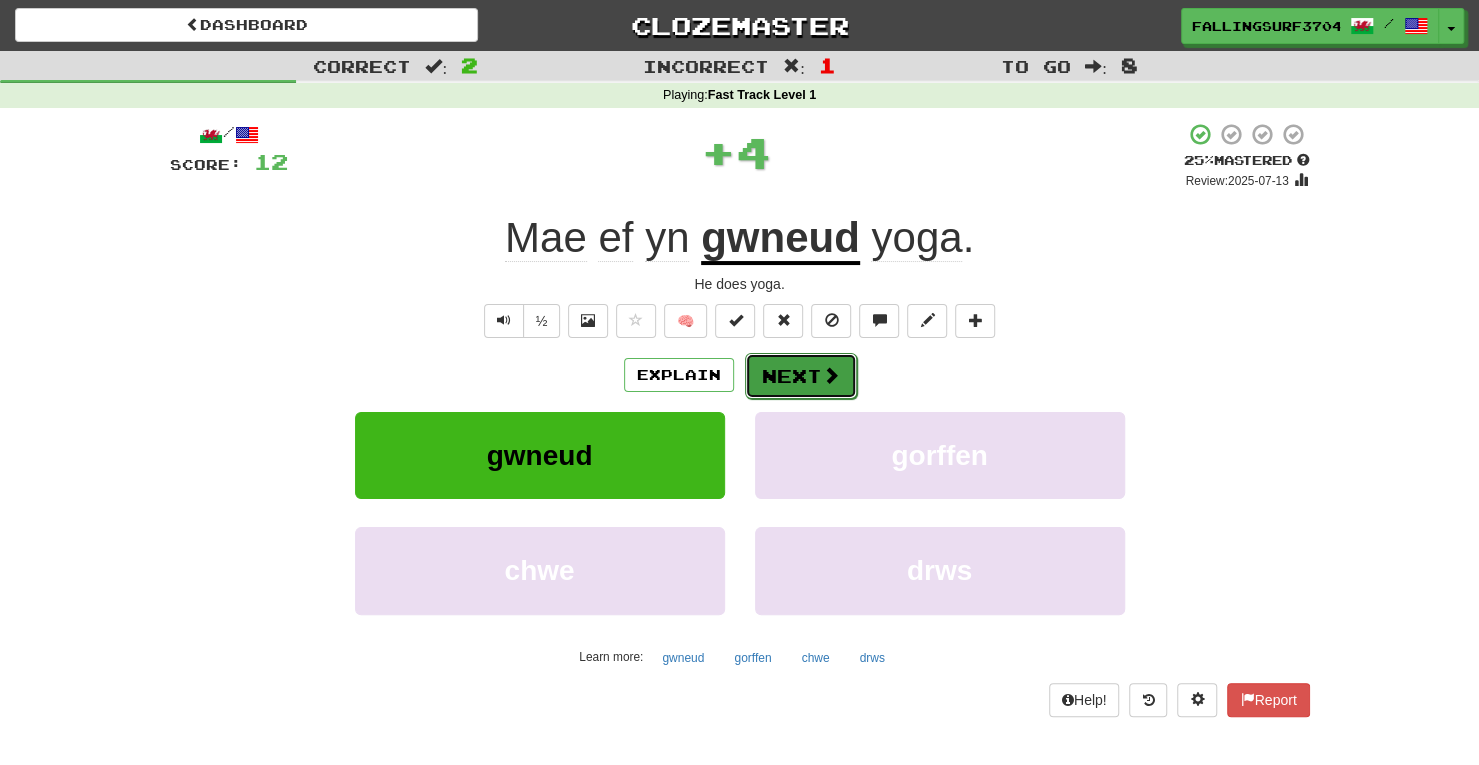 click on "Next" at bounding box center (801, 376) 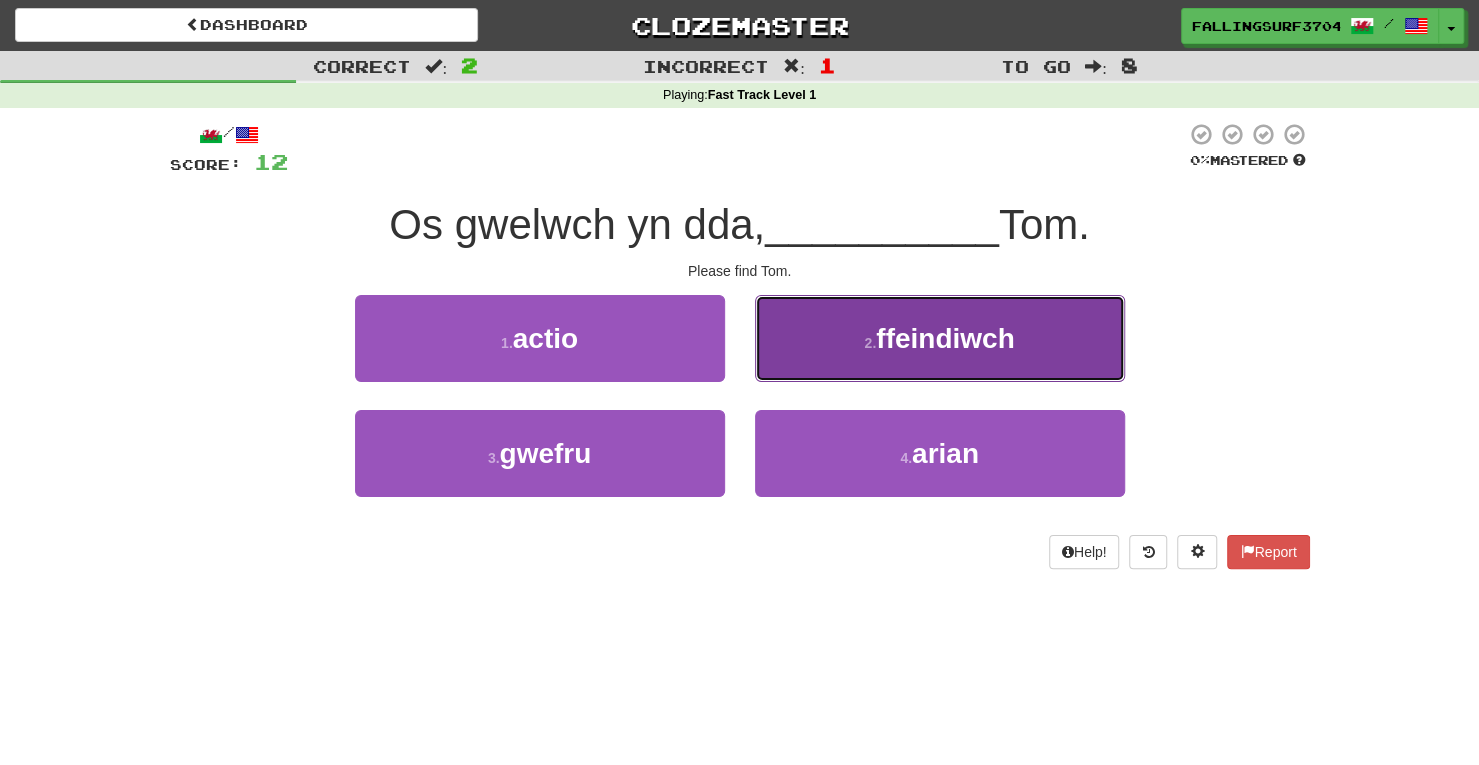 click on "2 .  ffeindiwch" at bounding box center (940, 338) 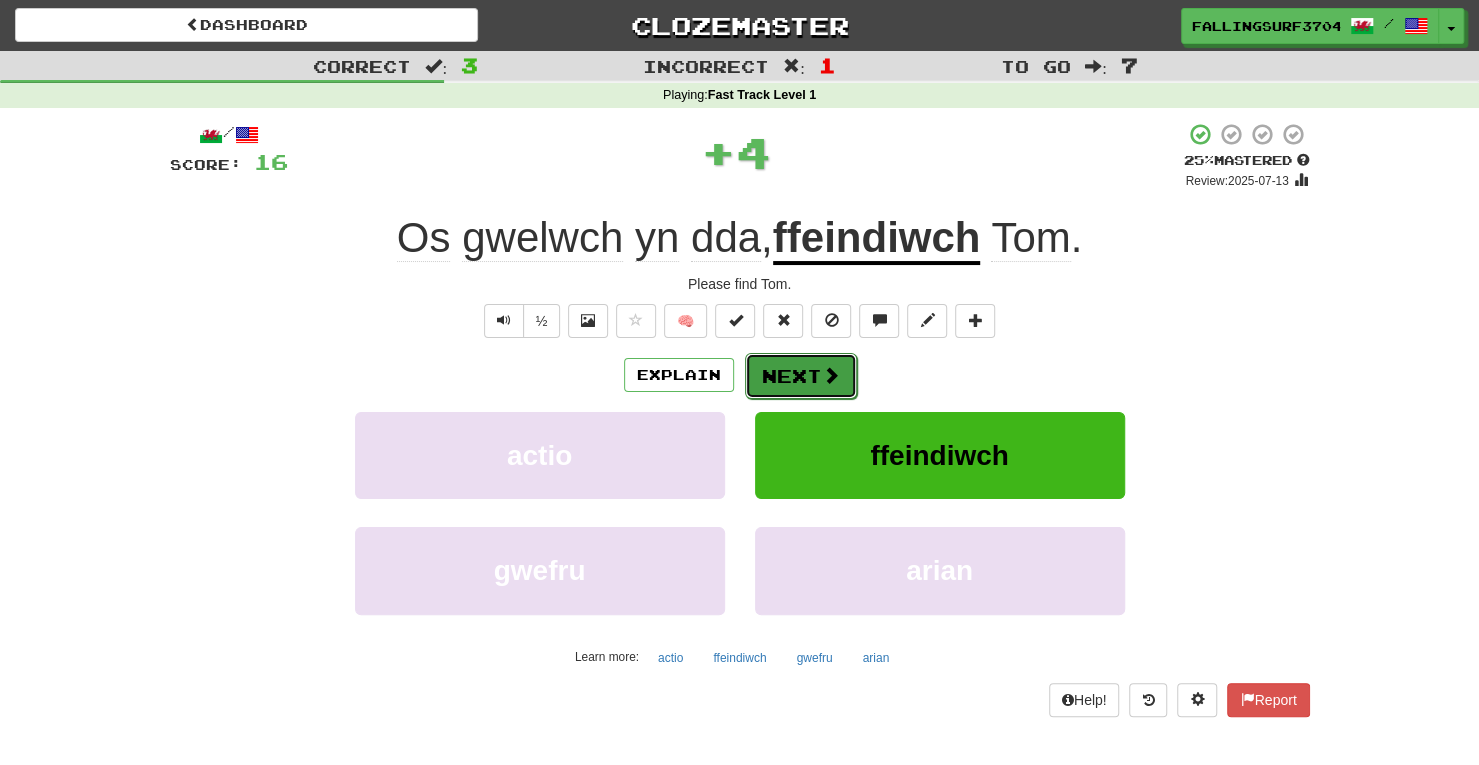 click on "Next" at bounding box center (801, 376) 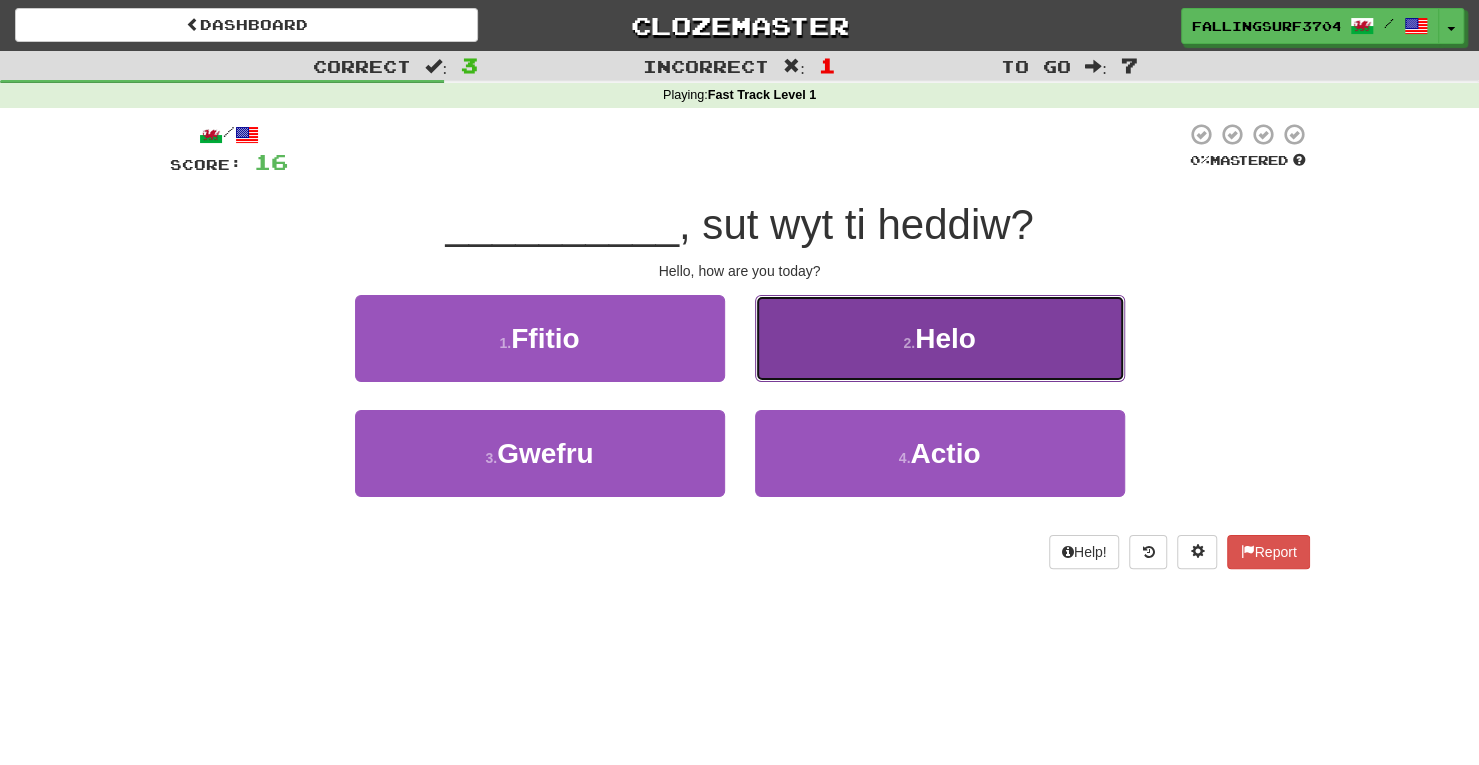 click on "2 .  Helo" at bounding box center (940, 338) 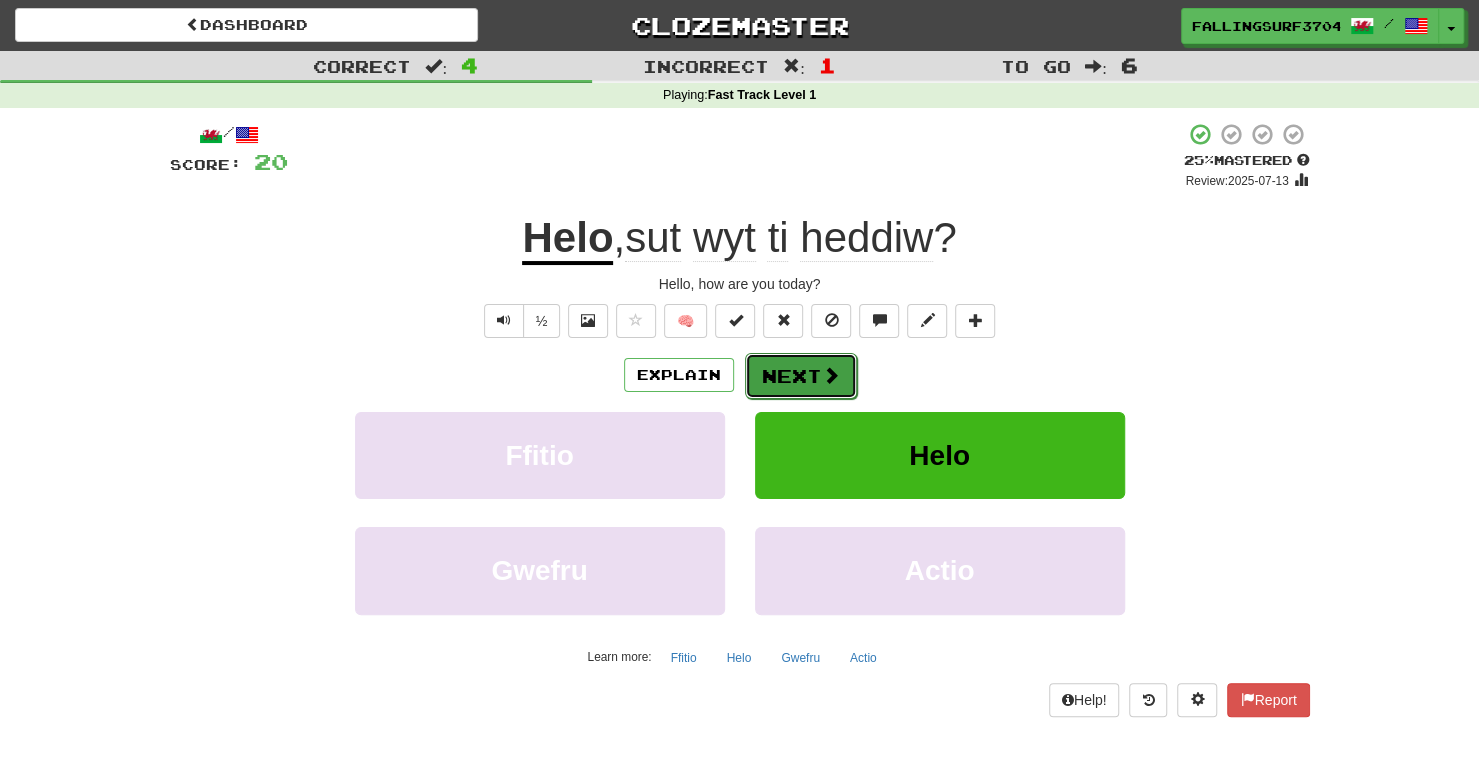 click on "Next" at bounding box center [801, 376] 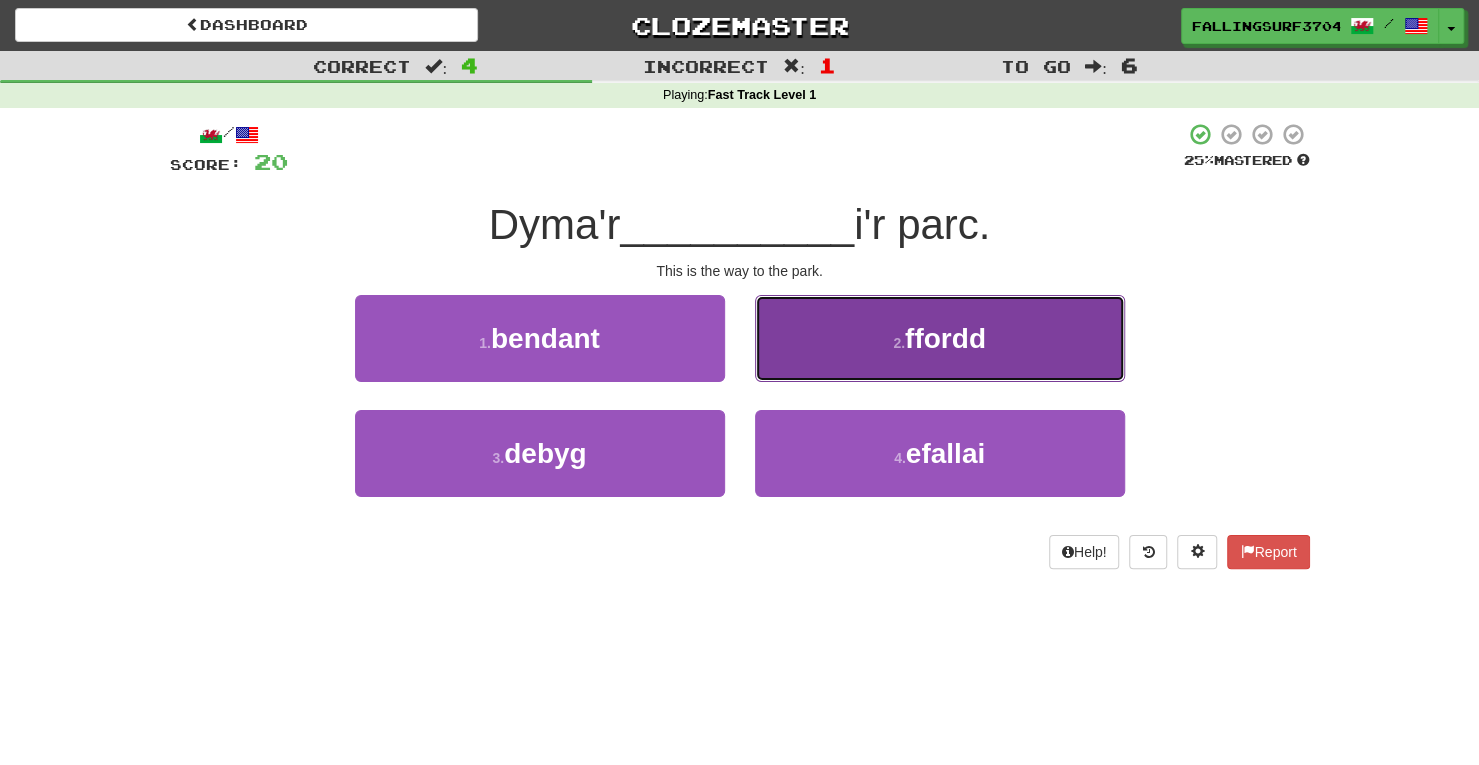 click on "ffordd" at bounding box center [945, 338] 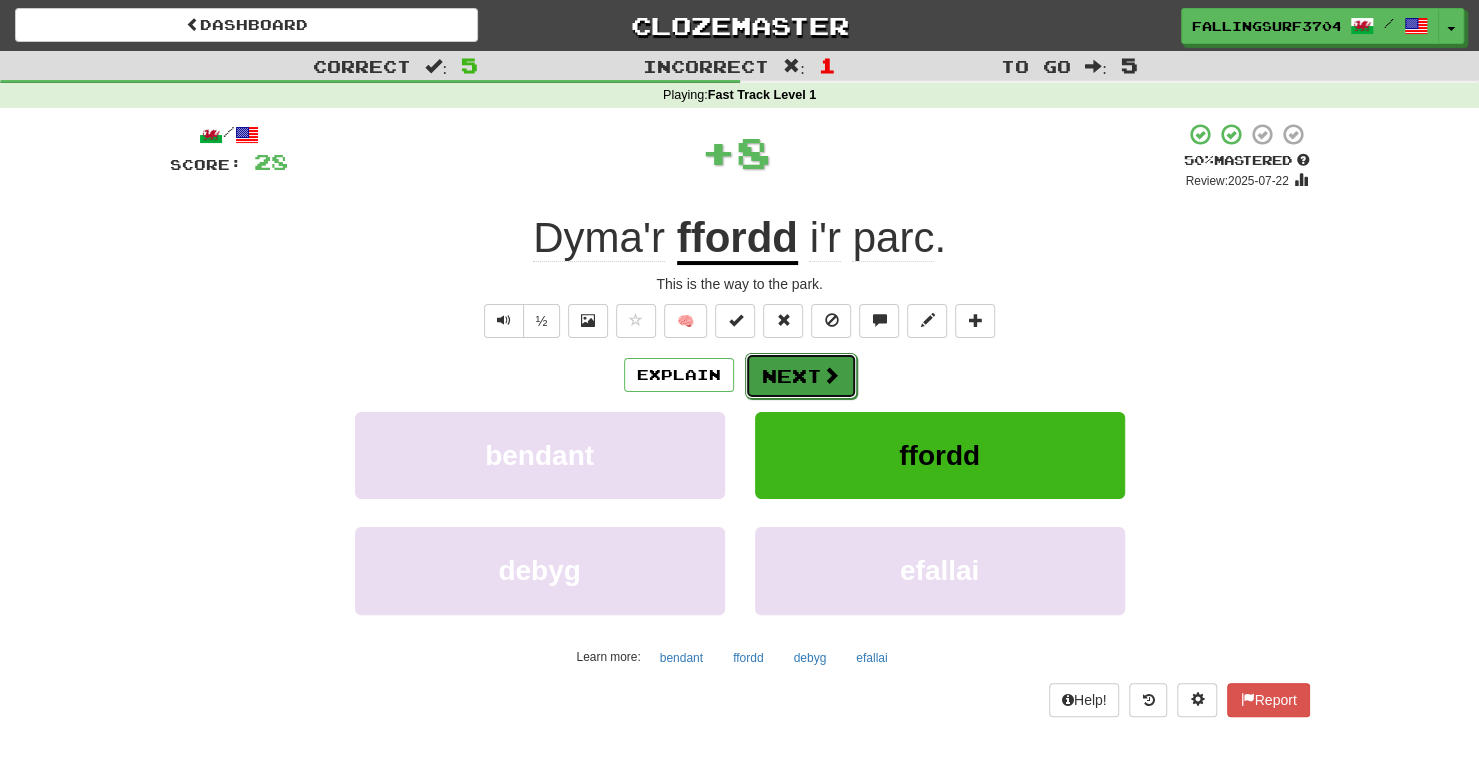 click on "Next" at bounding box center (801, 376) 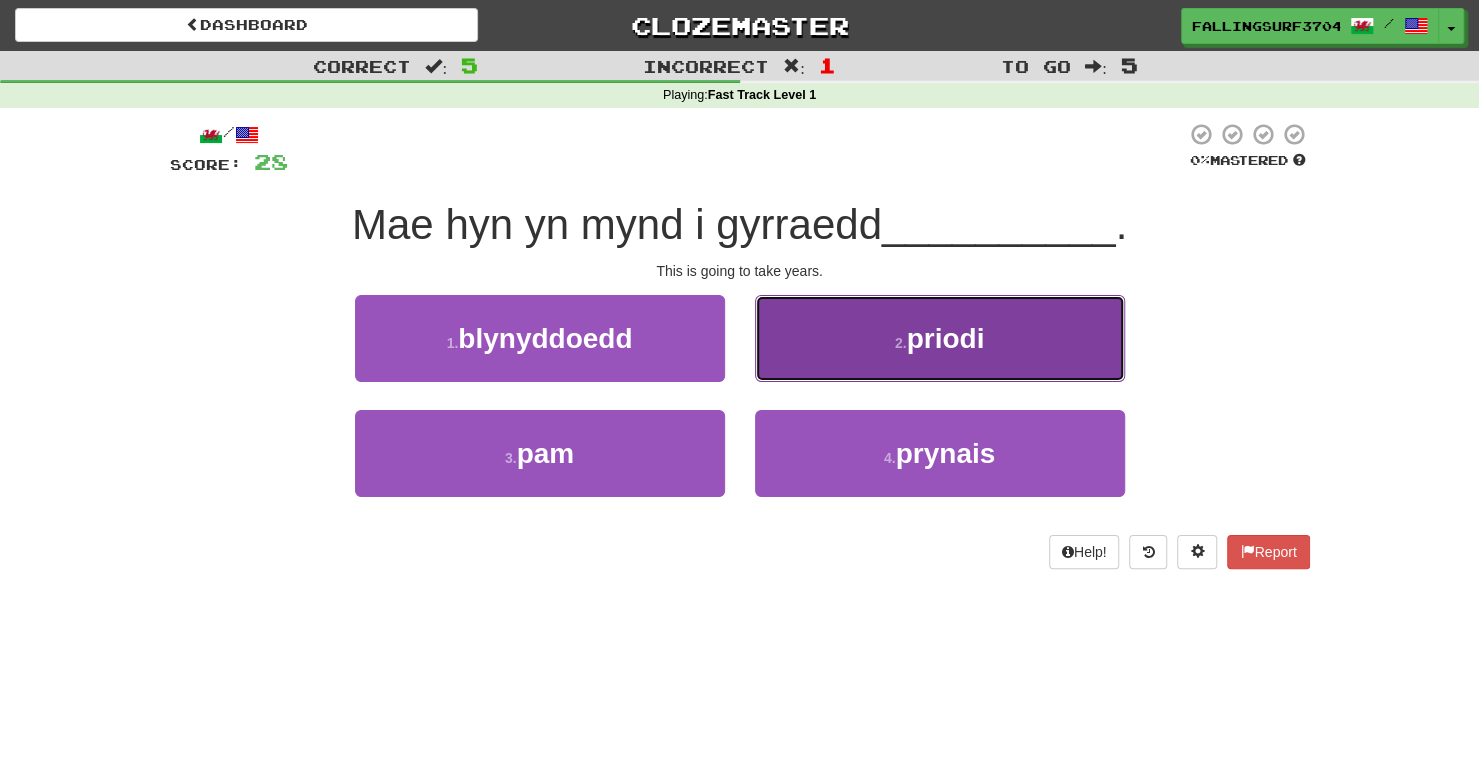click on "2 .  priodi" at bounding box center [940, 338] 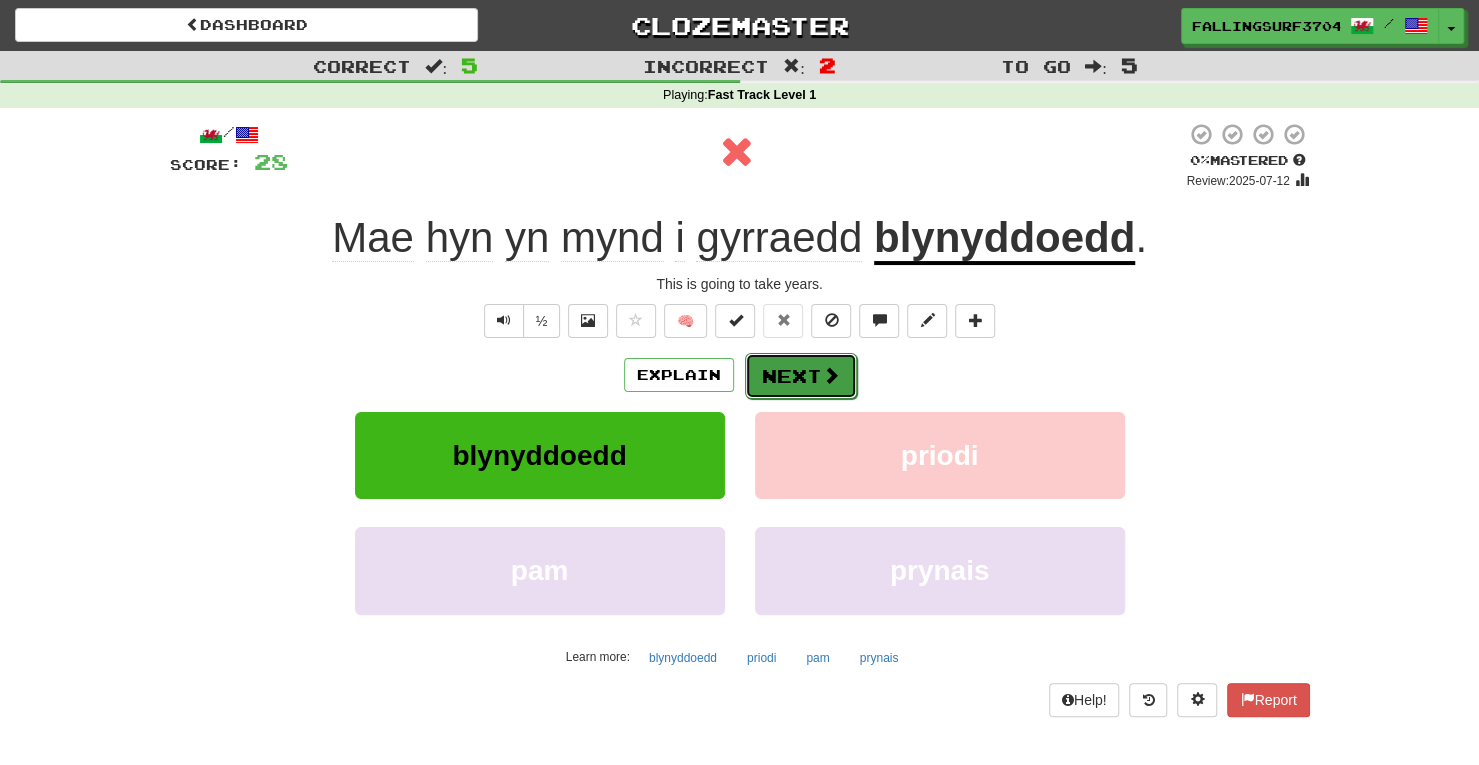 click on "Next" at bounding box center [801, 376] 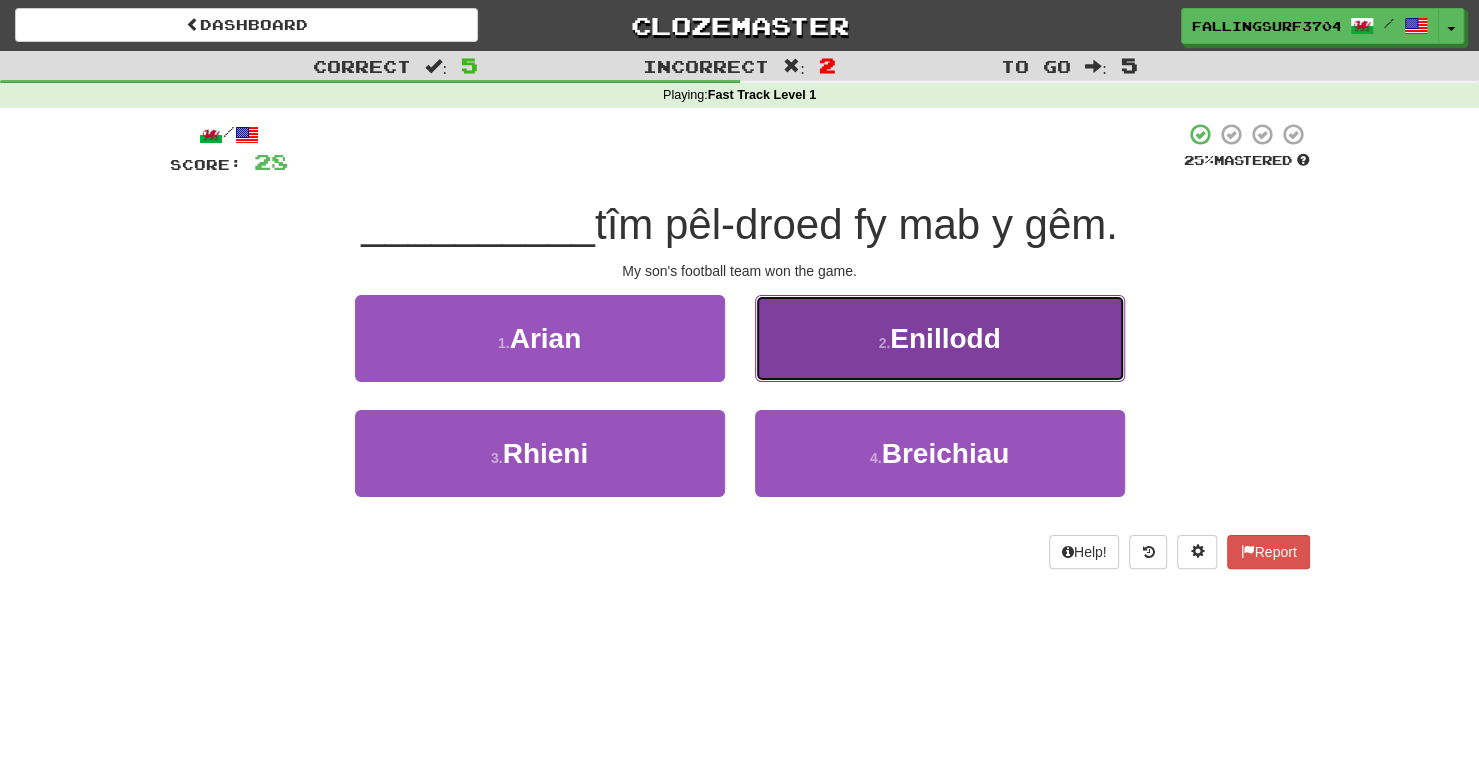 click on "Enillodd" at bounding box center (945, 338) 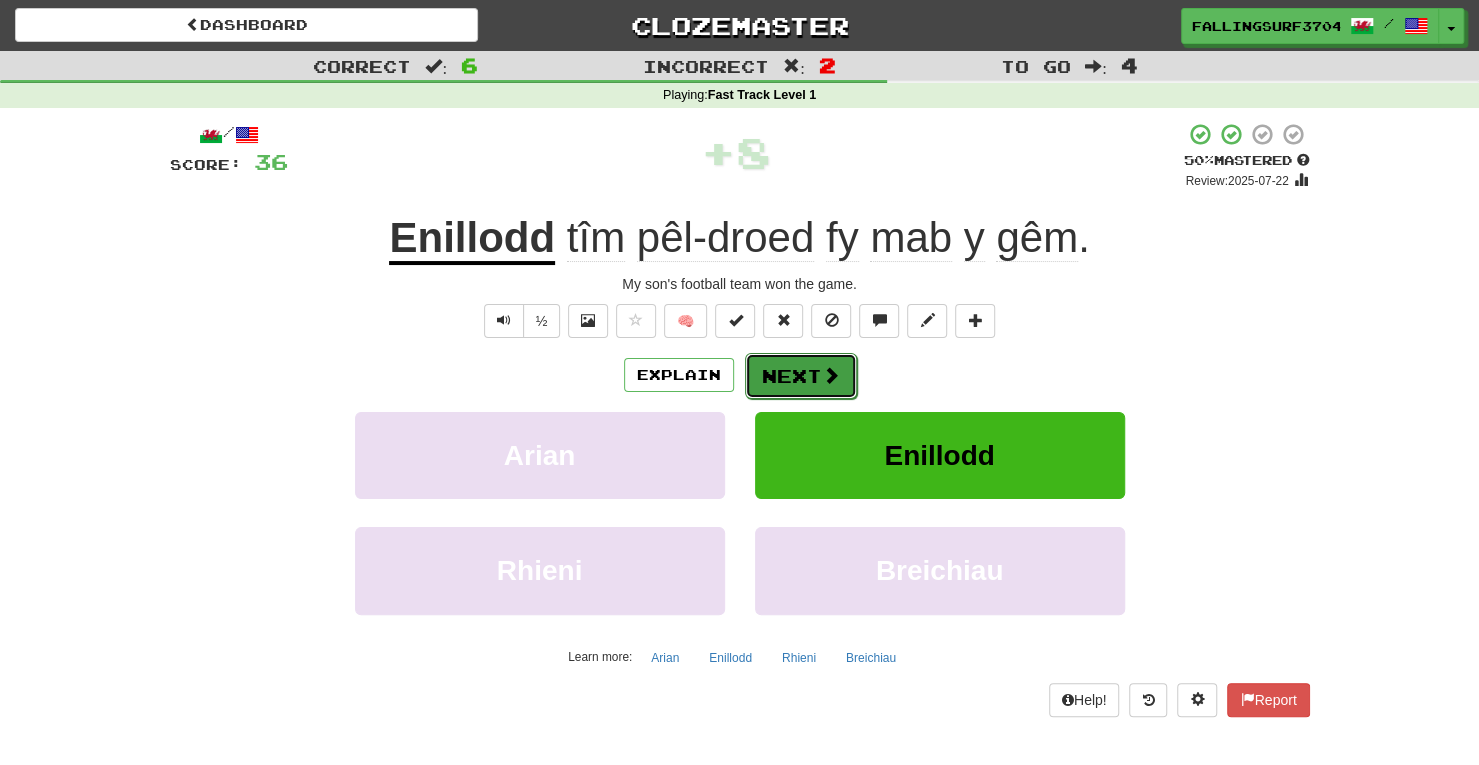 click on "Next" at bounding box center [801, 376] 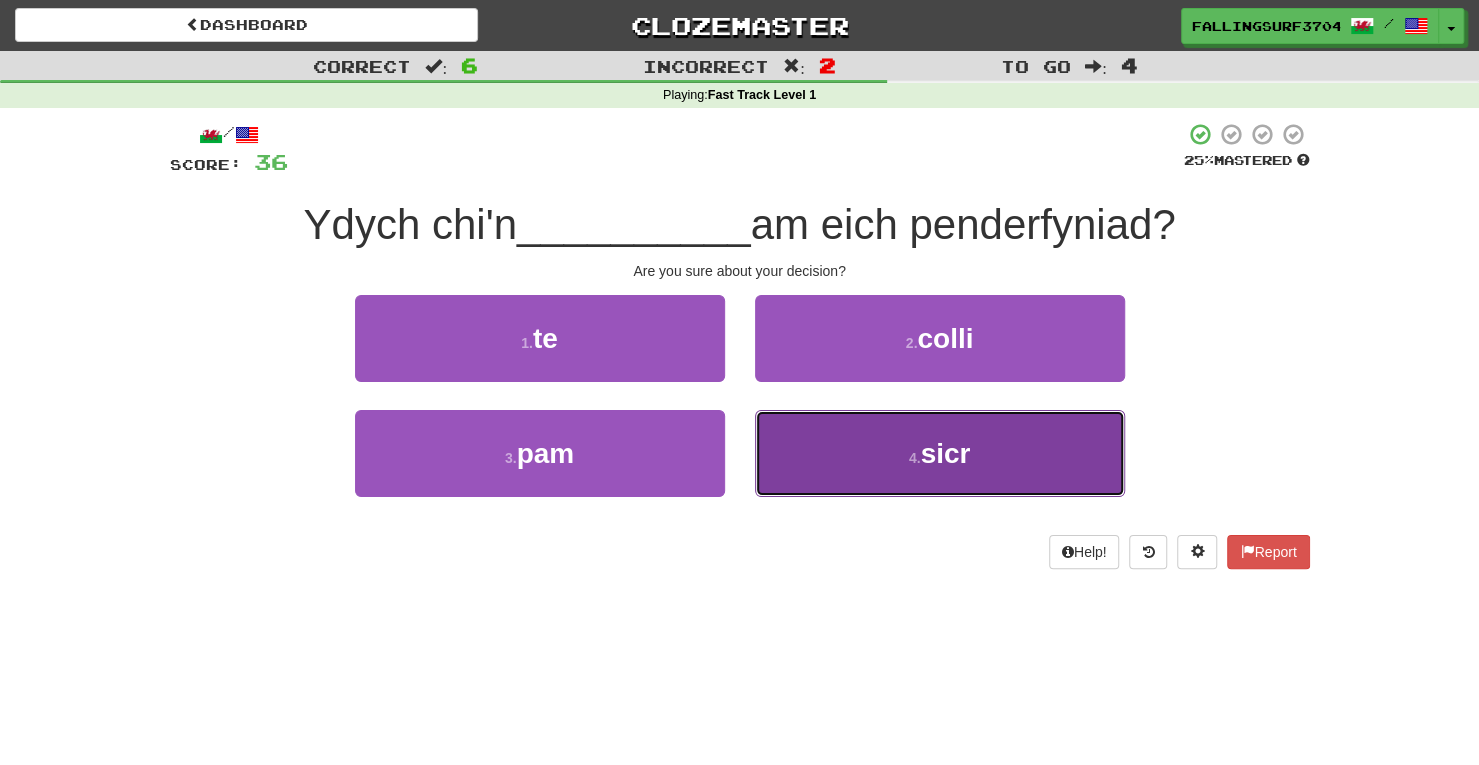 click on "4 .  sicr" at bounding box center (940, 453) 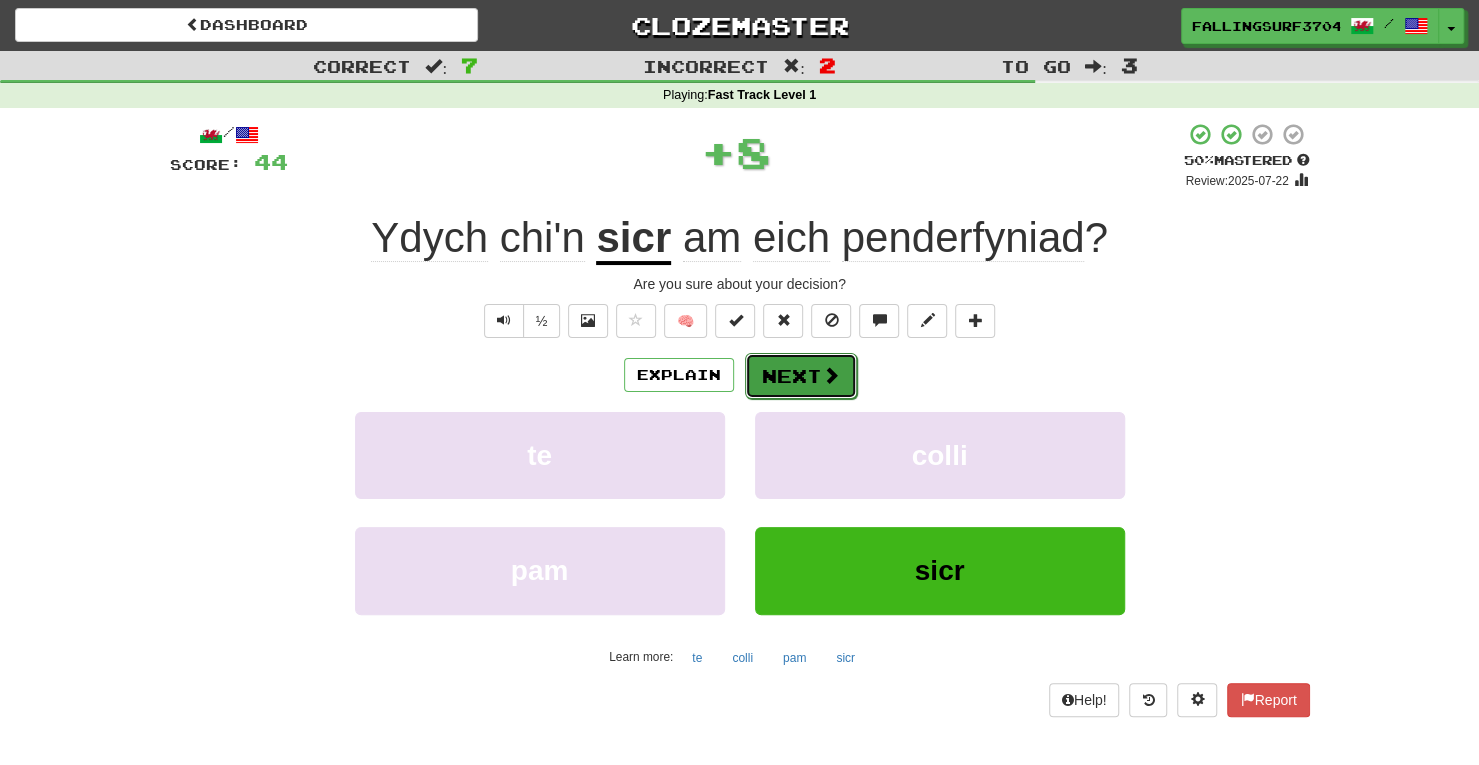 click on "Next" at bounding box center (801, 376) 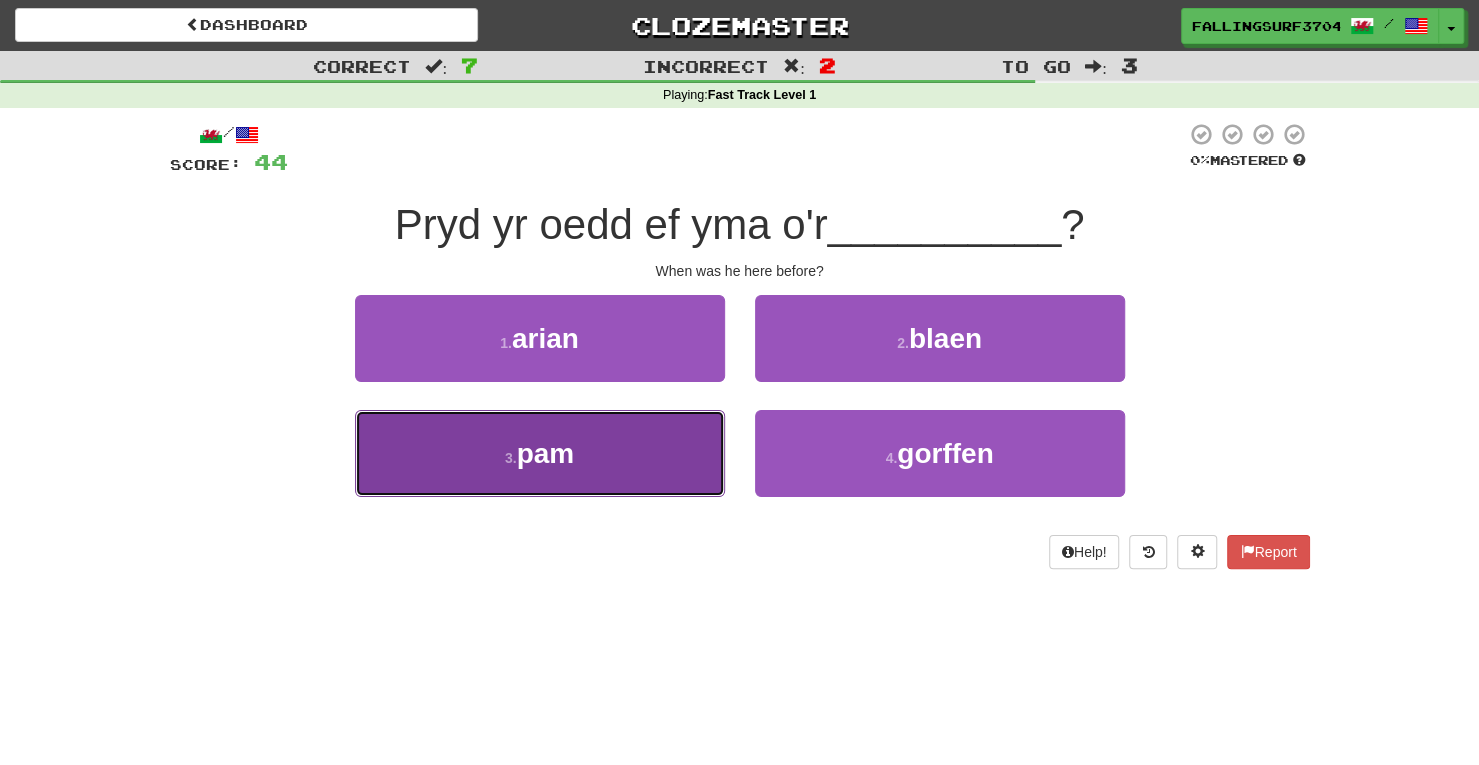 click on "3 .  pam" at bounding box center (540, 453) 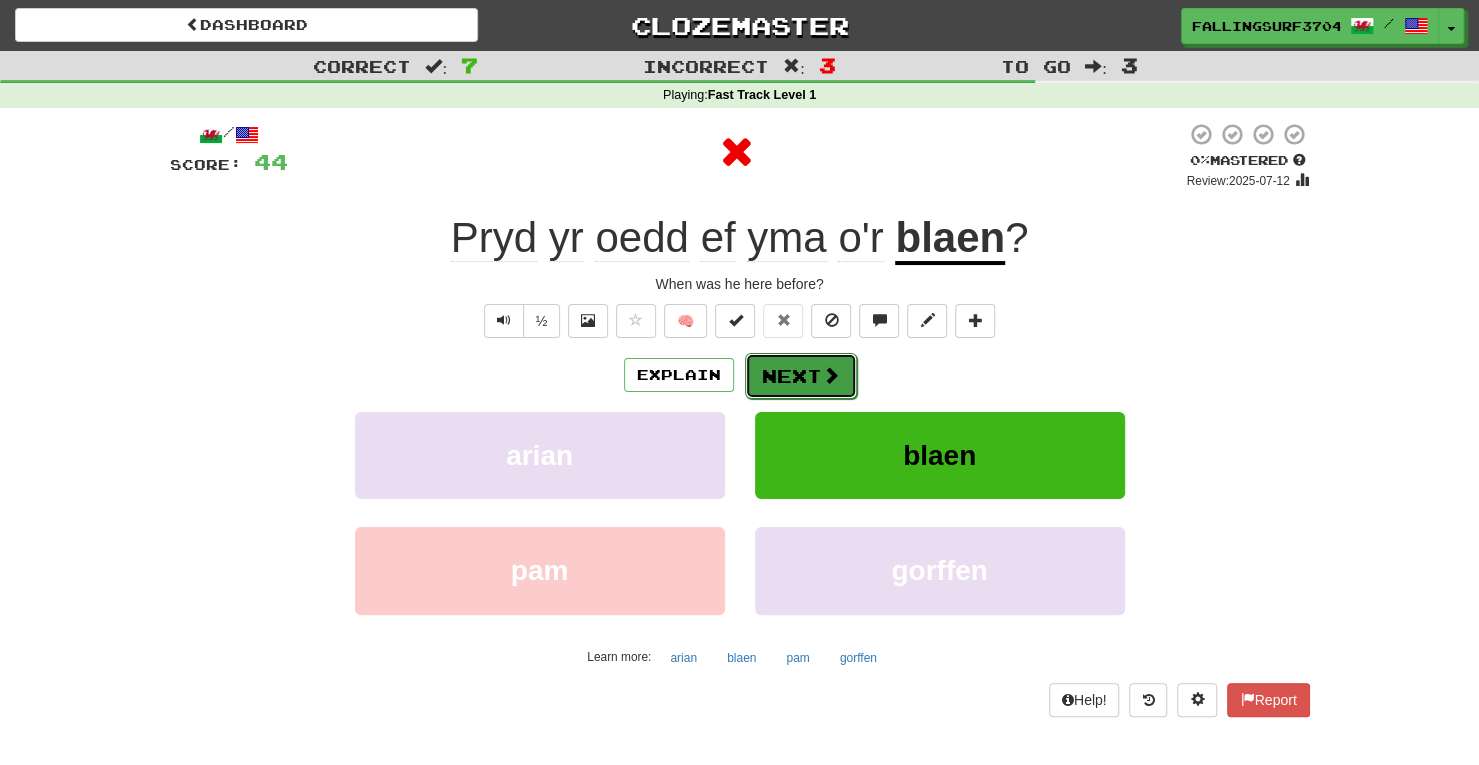 click on "Next" at bounding box center (801, 376) 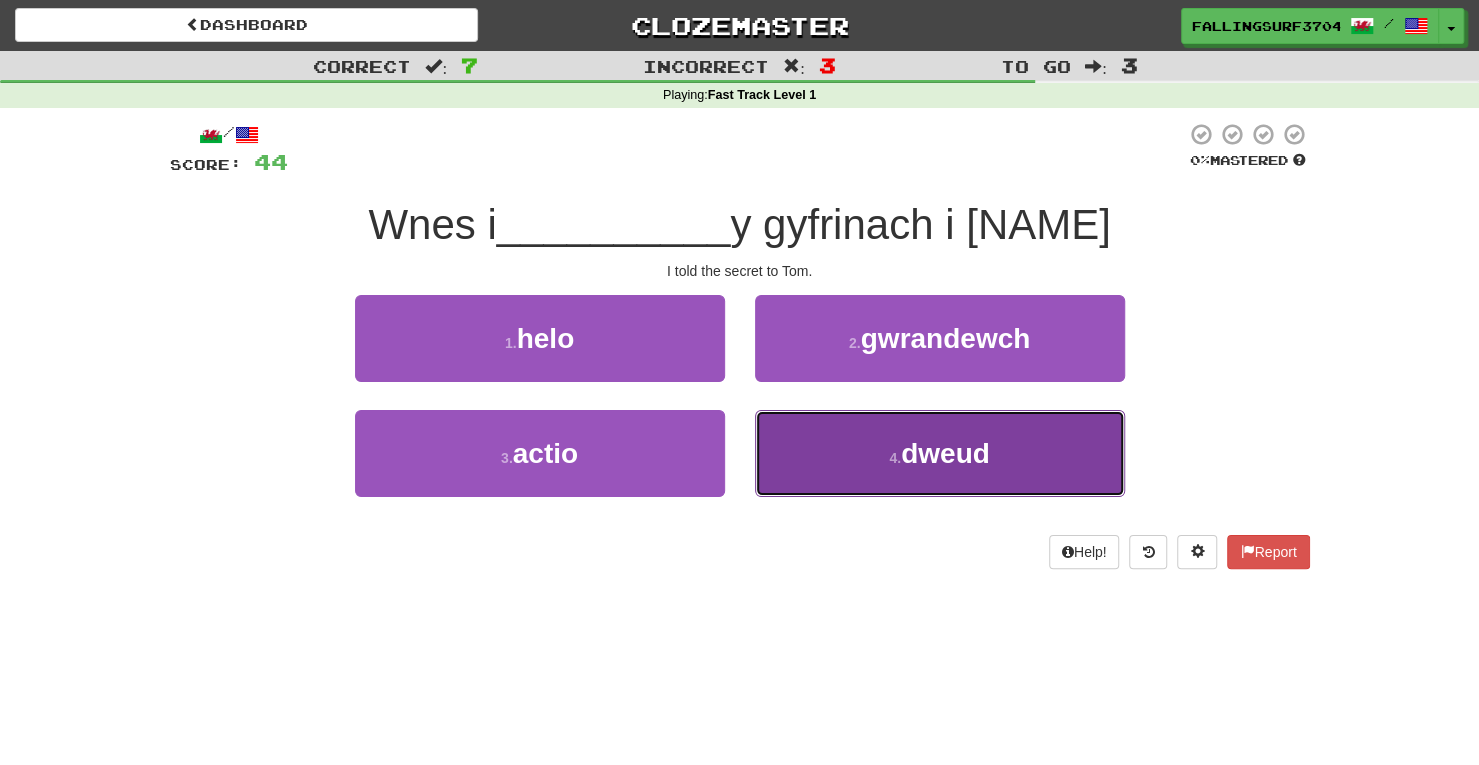 click on "4 .  dweud" at bounding box center (940, 453) 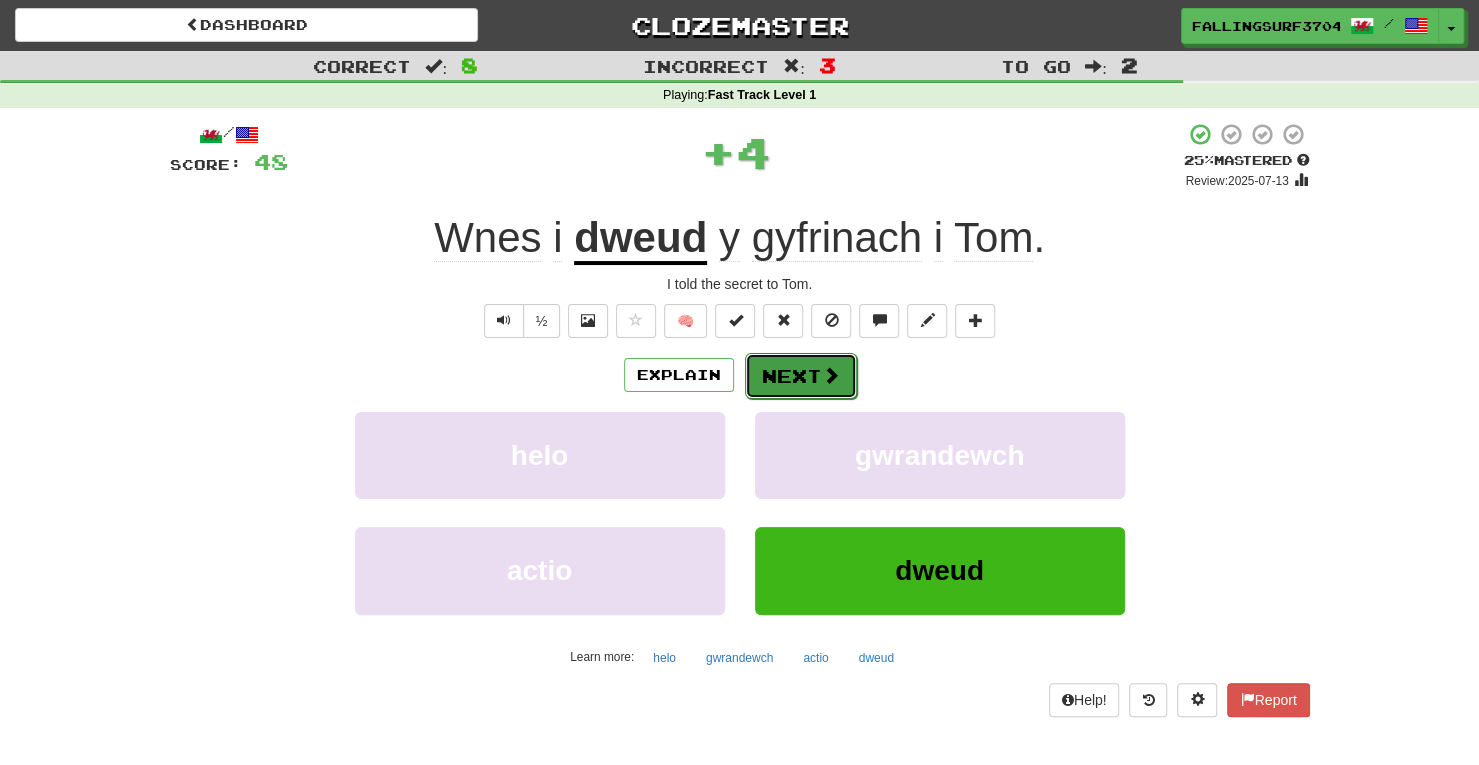 click on "Next" at bounding box center (801, 376) 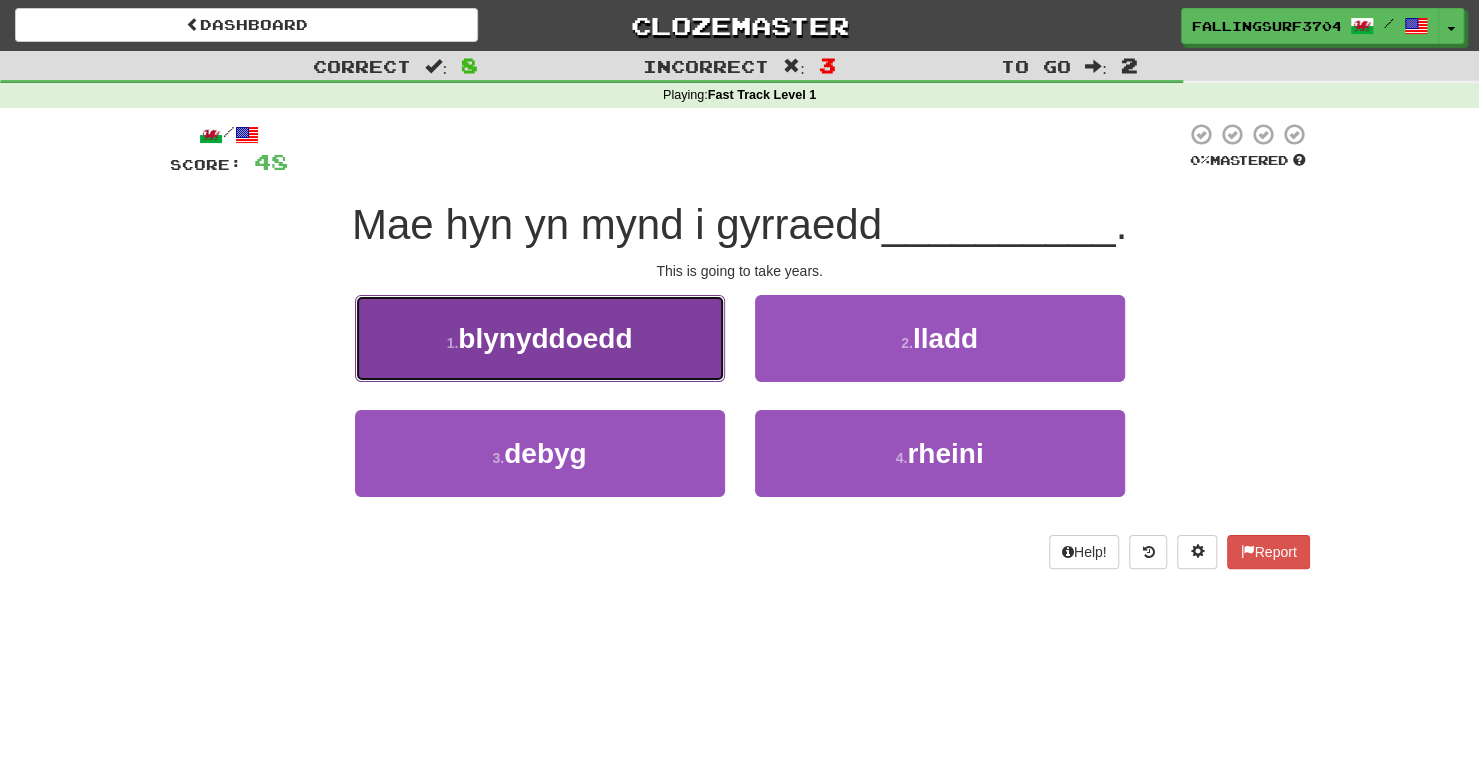click on "1 .  blynyddoedd" at bounding box center (540, 338) 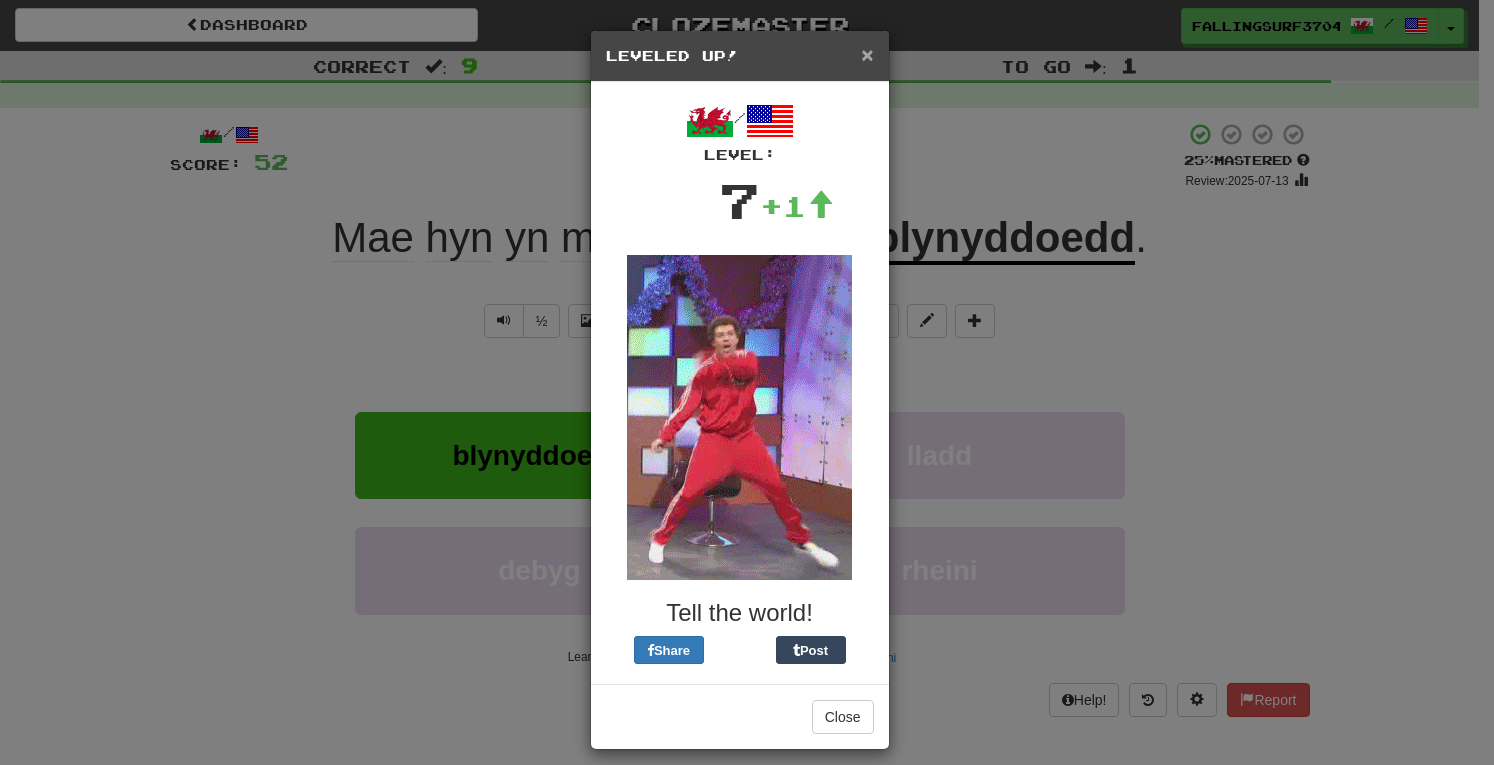 click on "×" at bounding box center [867, 54] 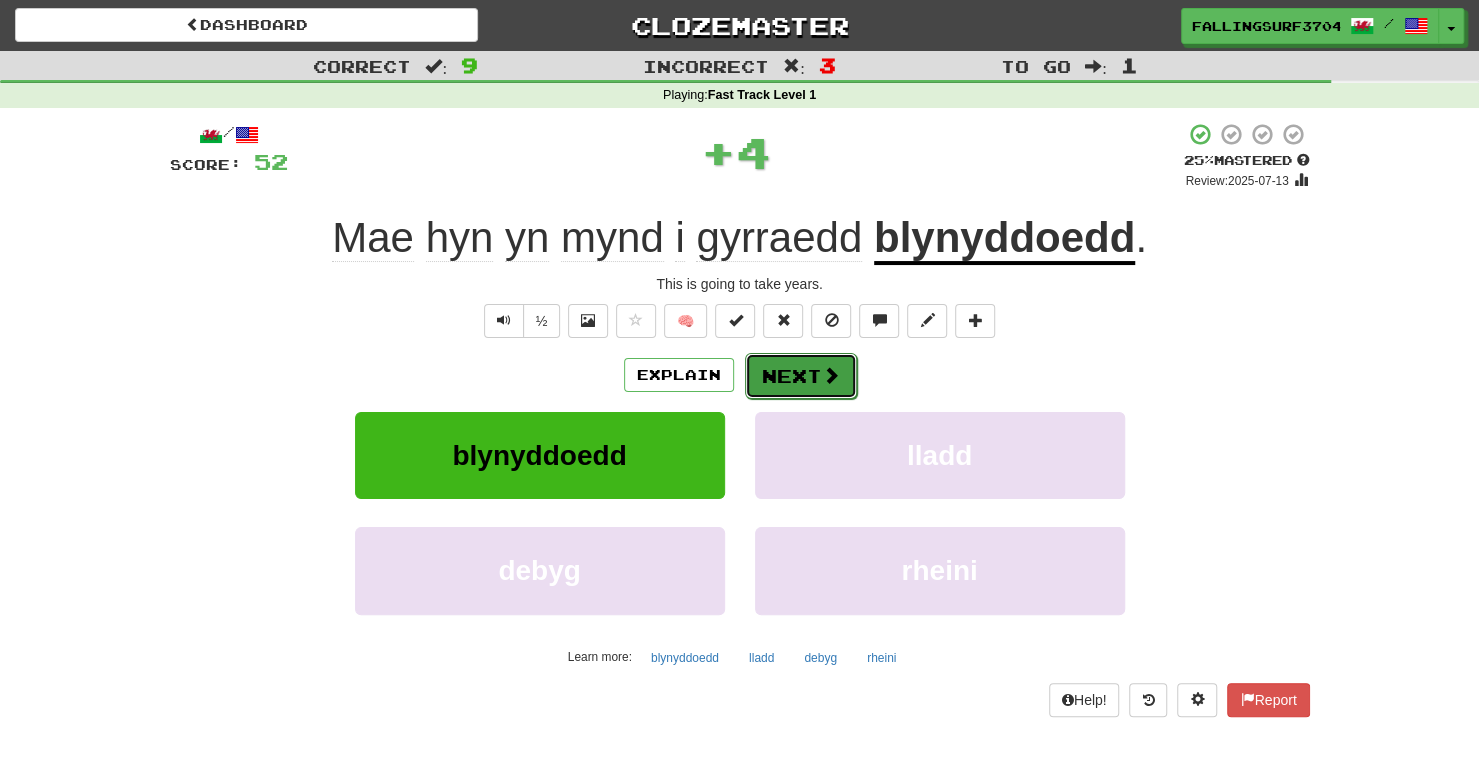 click on "Next" at bounding box center [801, 376] 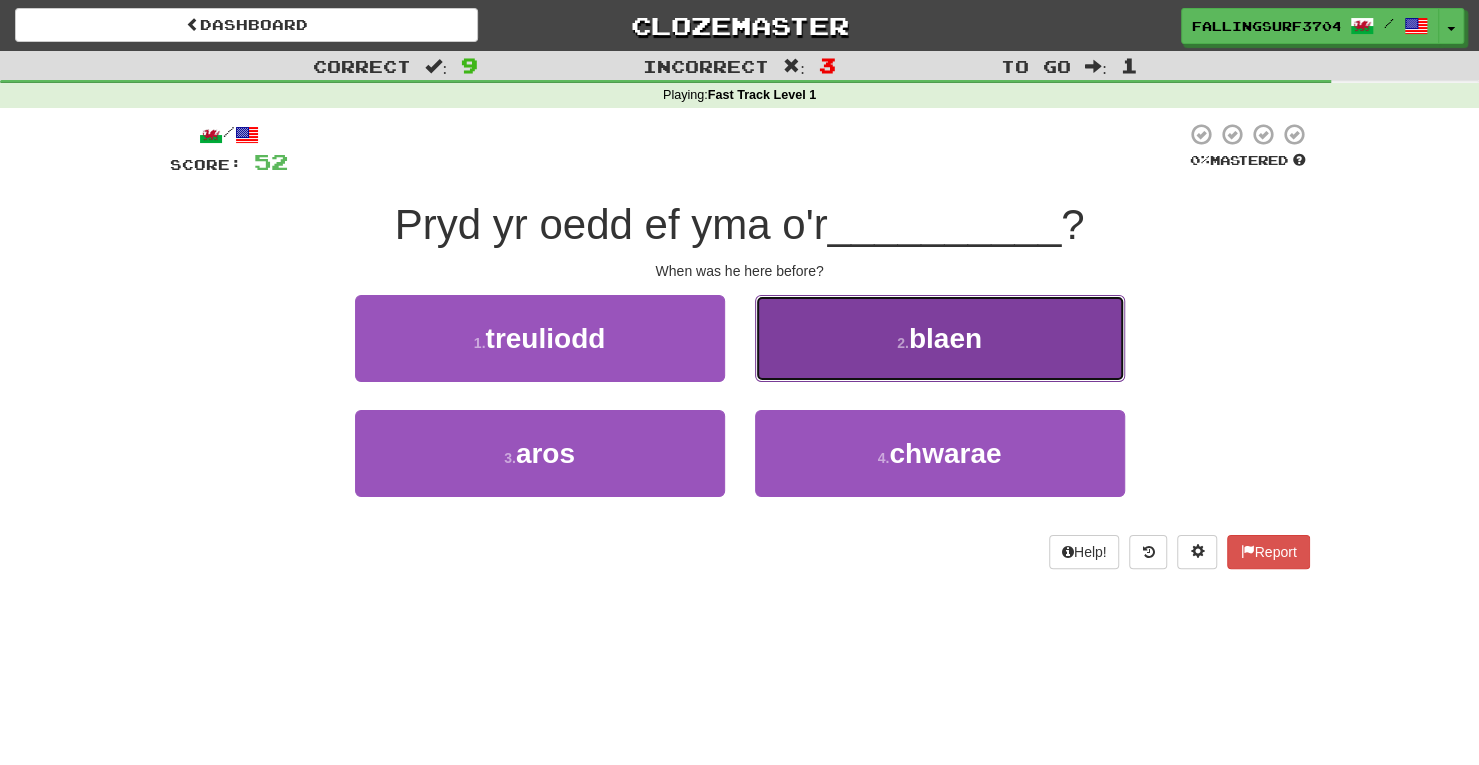 click on "2 .  blaen" at bounding box center (940, 338) 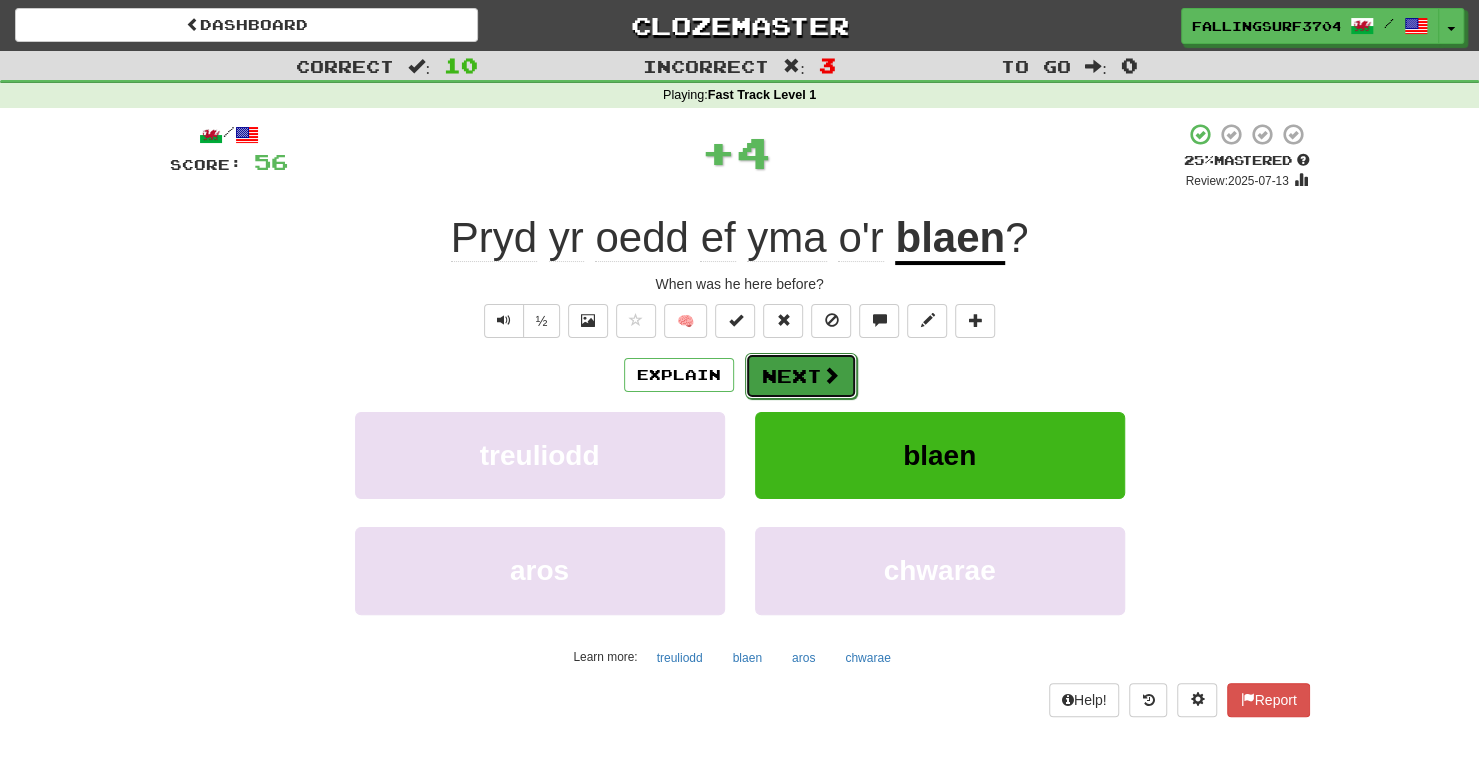 click on "Next" at bounding box center (801, 376) 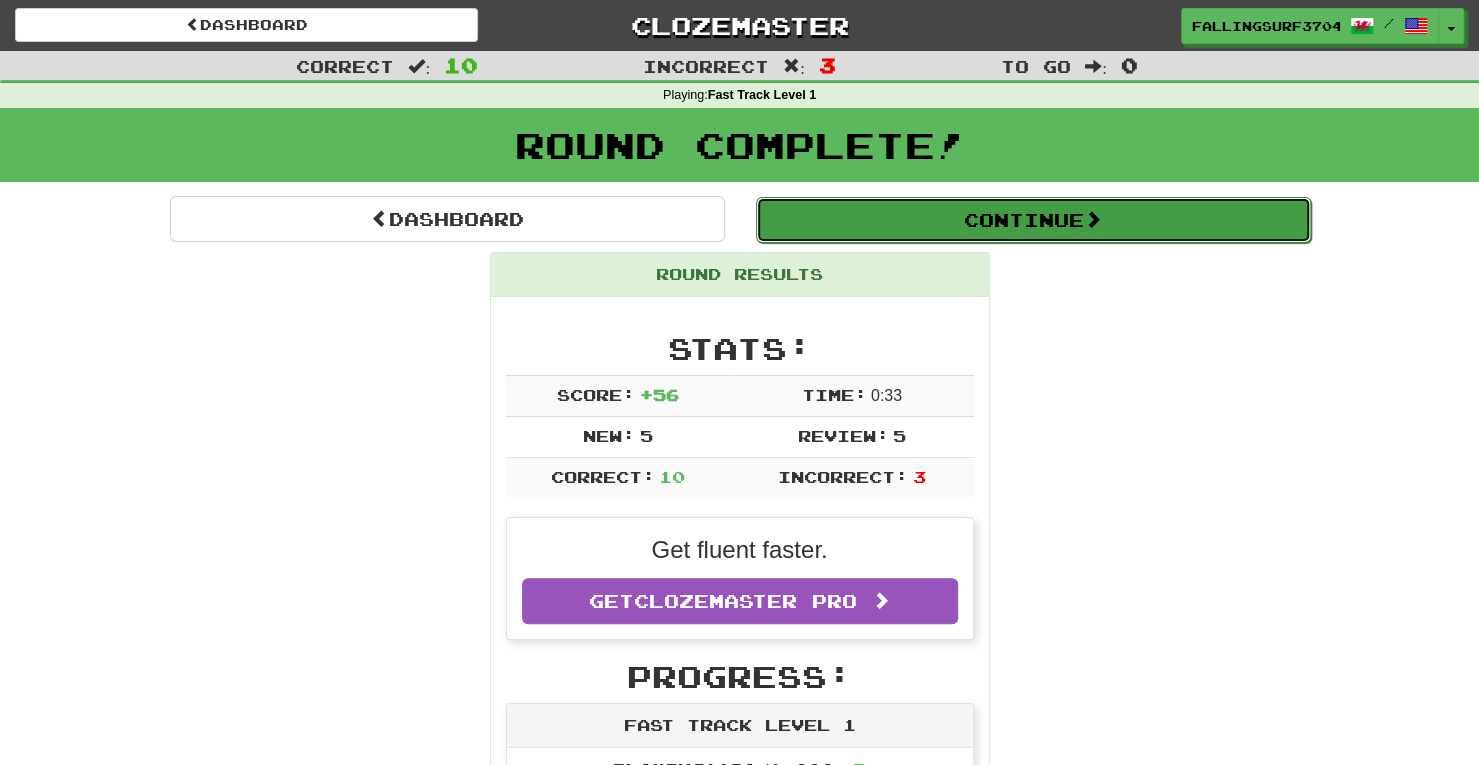 click on "Continue" at bounding box center (1033, 220) 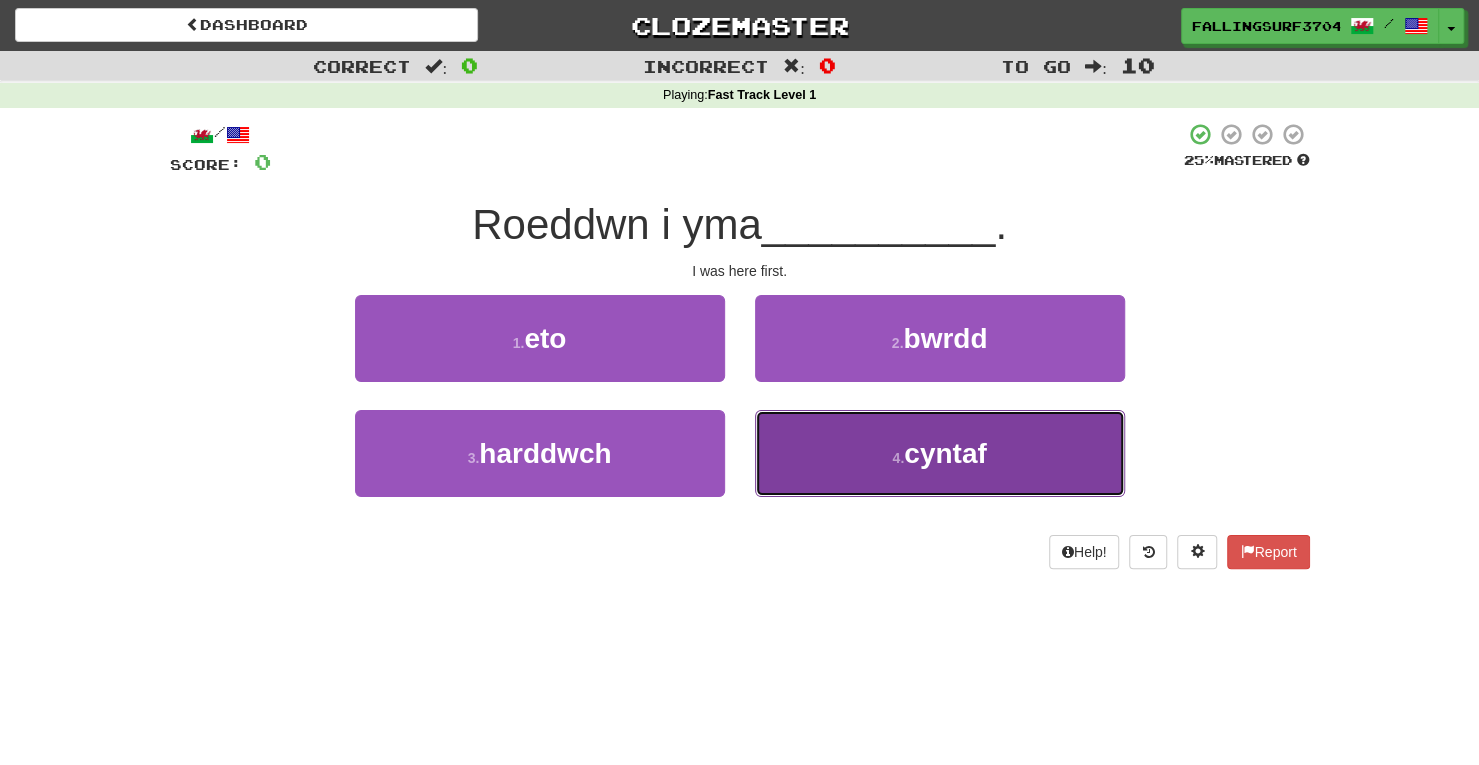 click on "4 .  cyntaf" at bounding box center [940, 453] 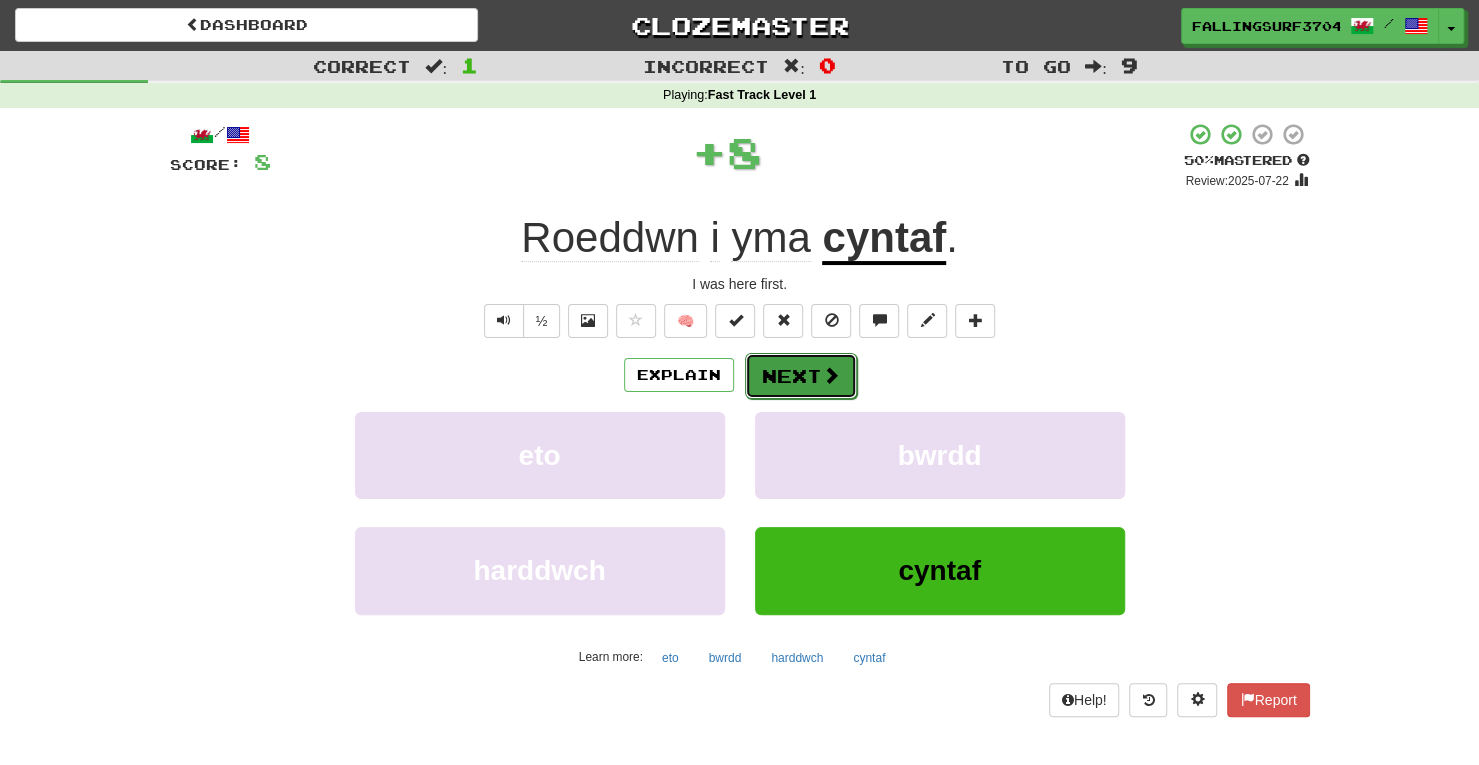 click on "Next" at bounding box center (801, 376) 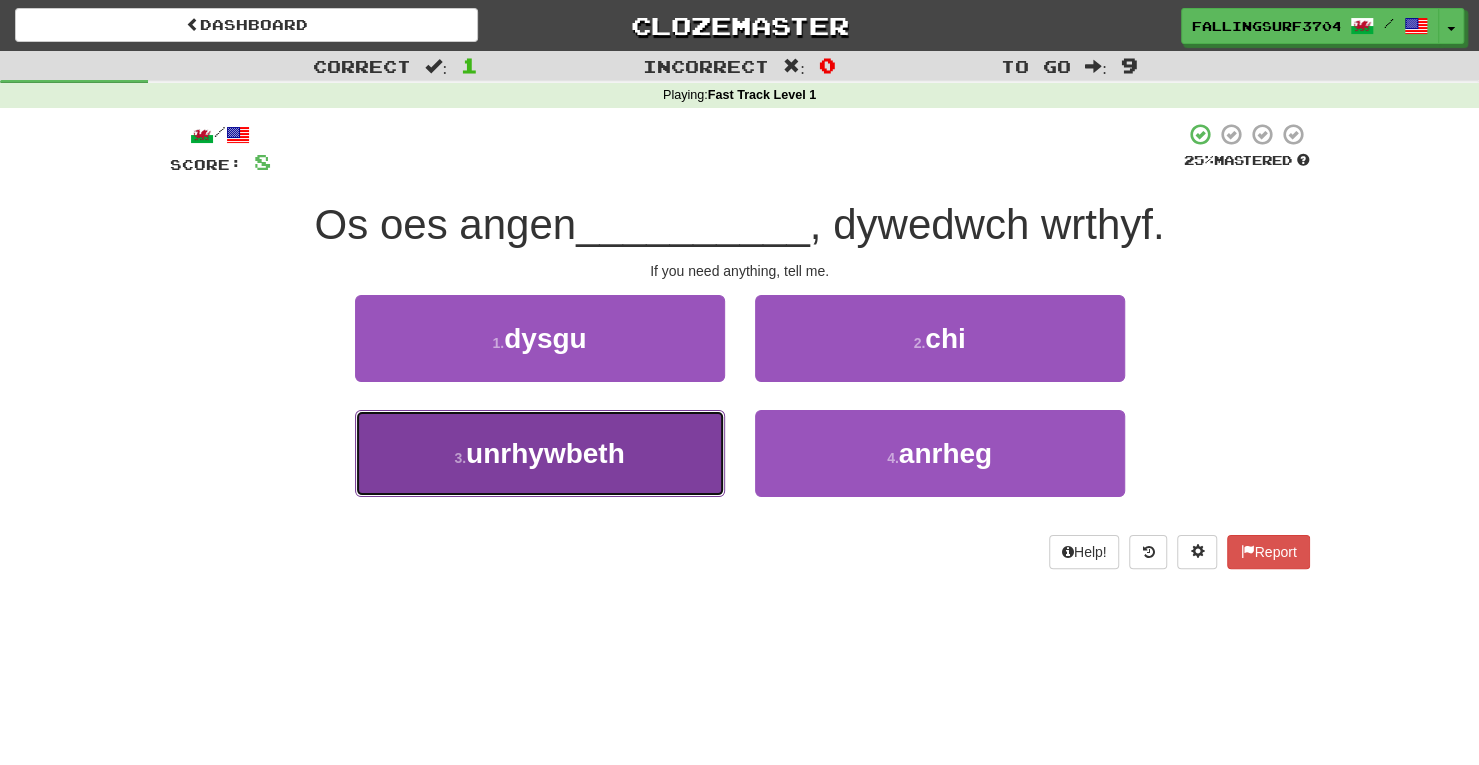 click on "3 .  unrhywbeth" at bounding box center [540, 453] 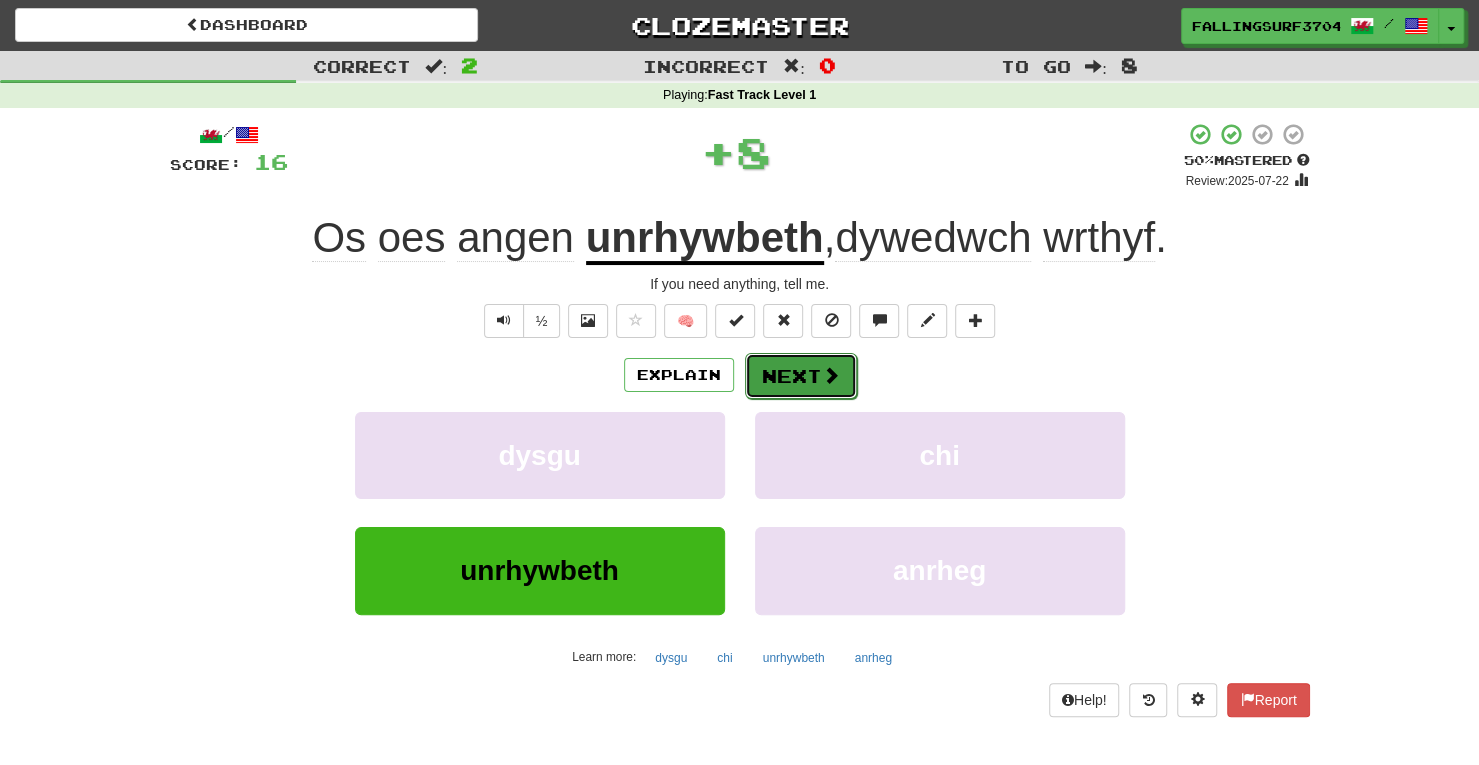 click at bounding box center [831, 375] 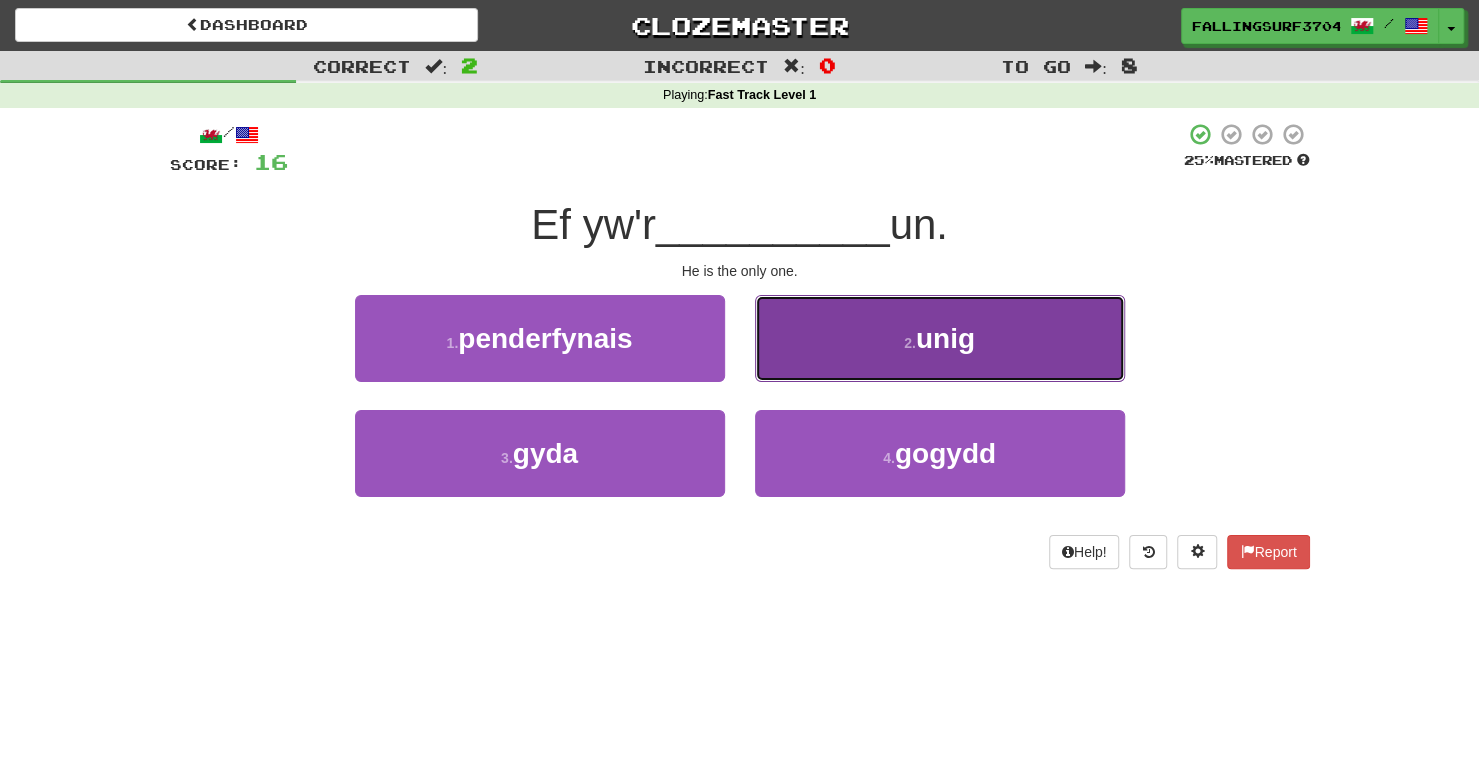 click on "2 .  unig" at bounding box center (940, 338) 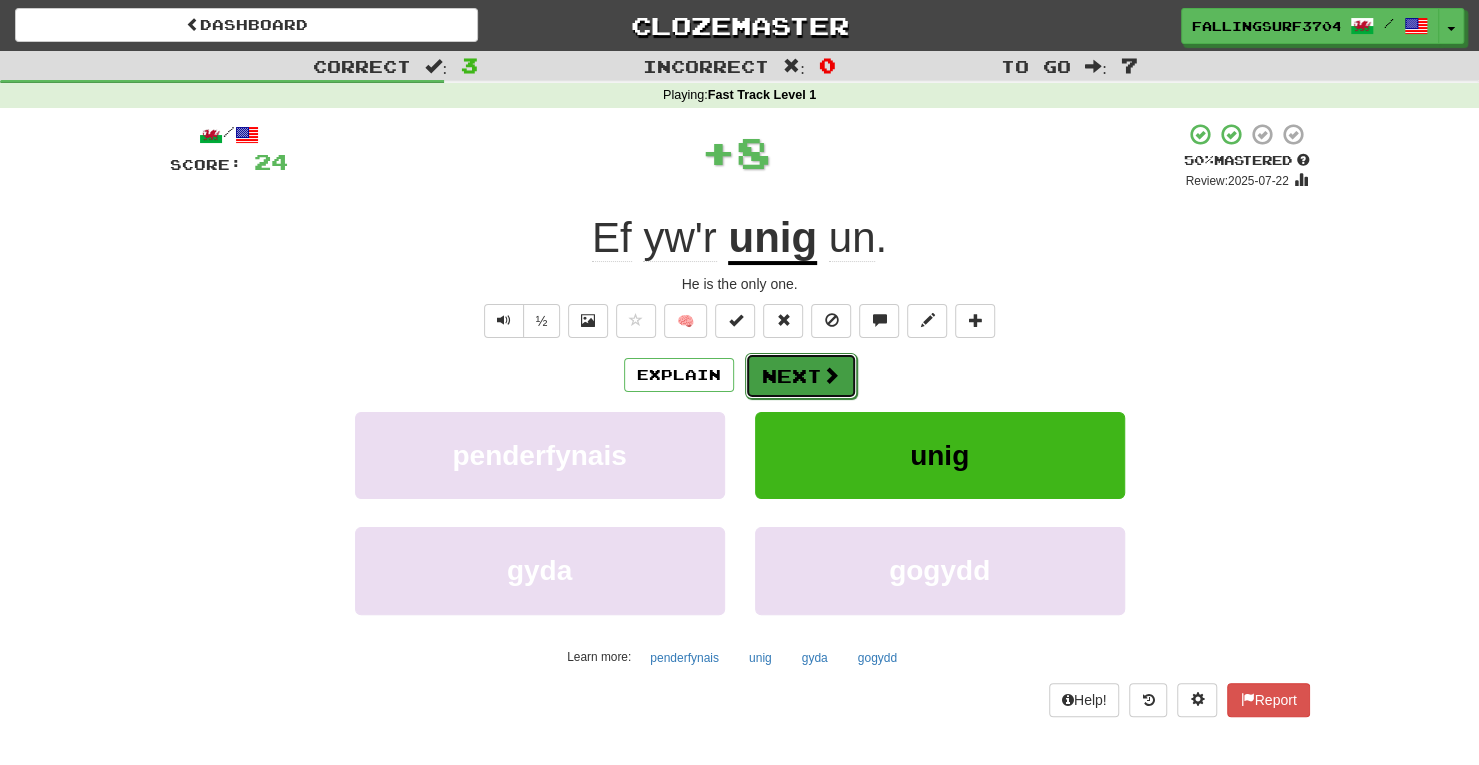 click on "Next" at bounding box center [801, 376] 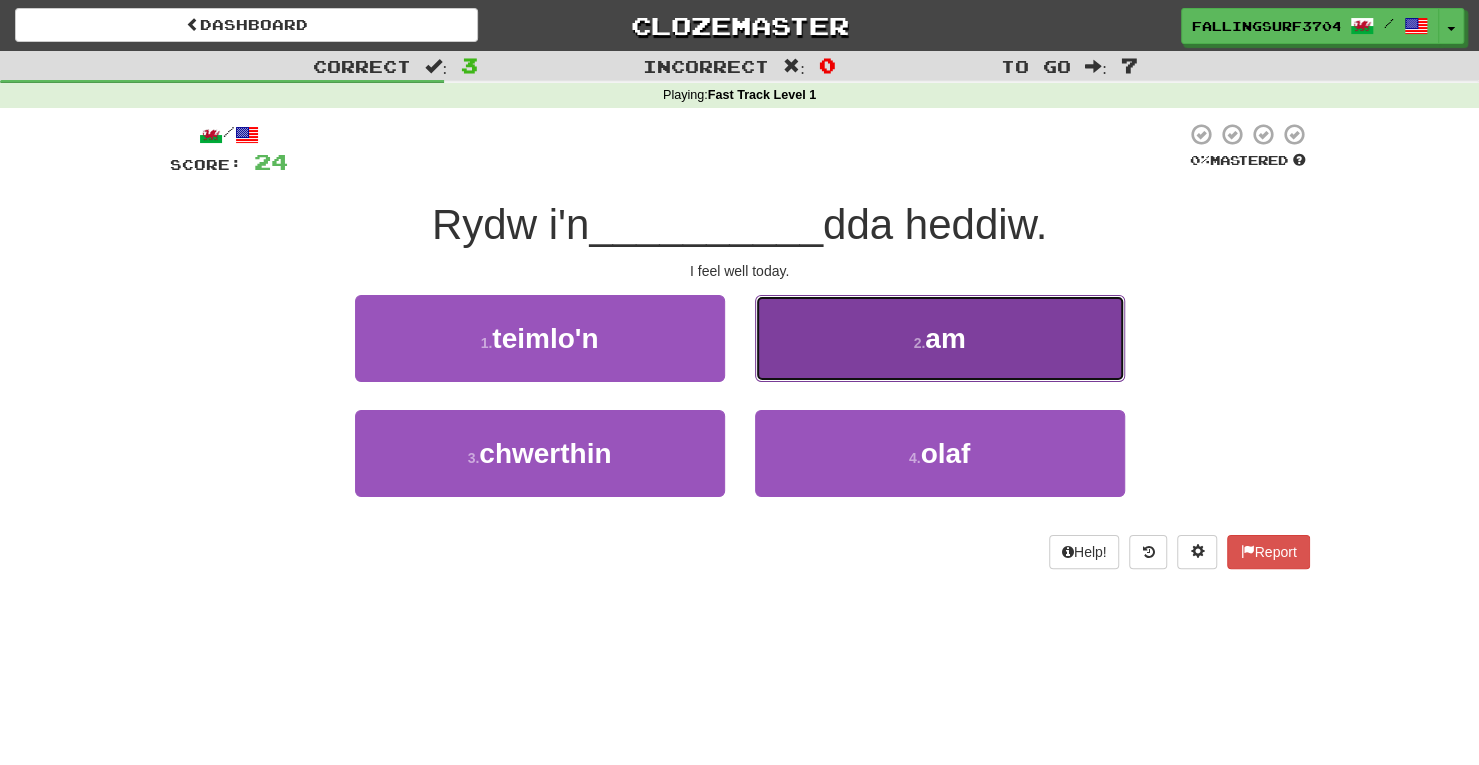 click on "2 .  am" at bounding box center (940, 338) 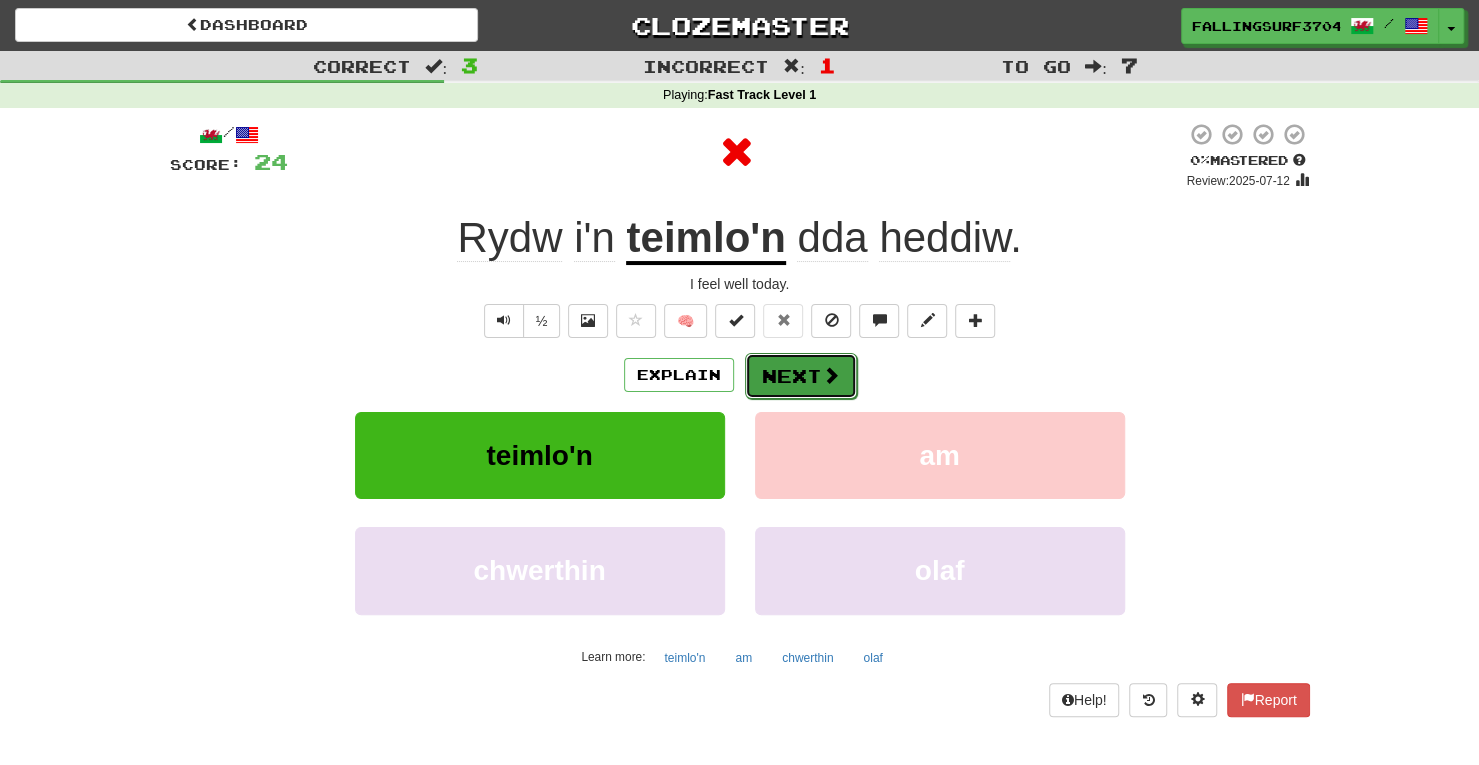 click on "Next" at bounding box center [801, 376] 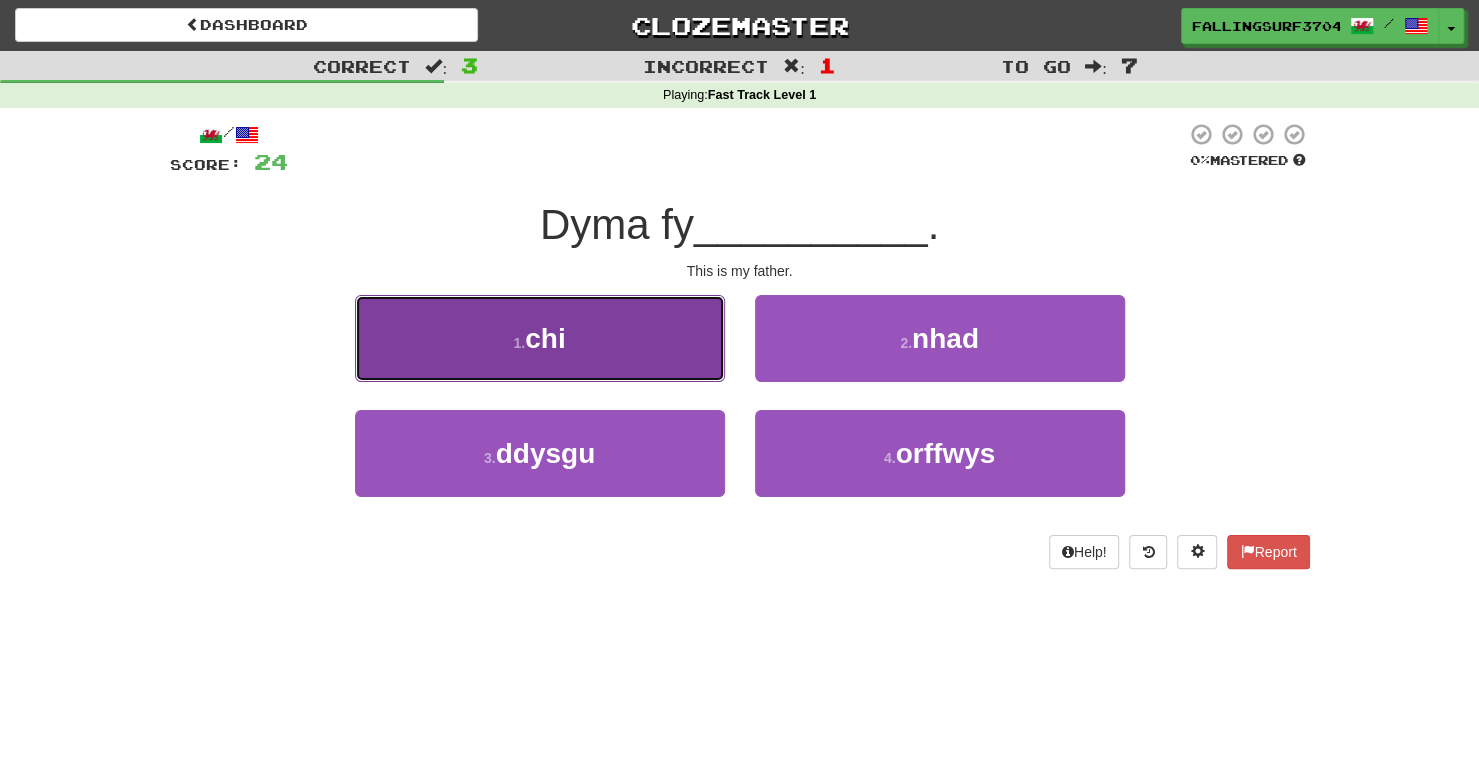 click on "1 .  chi" at bounding box center (540, 338) 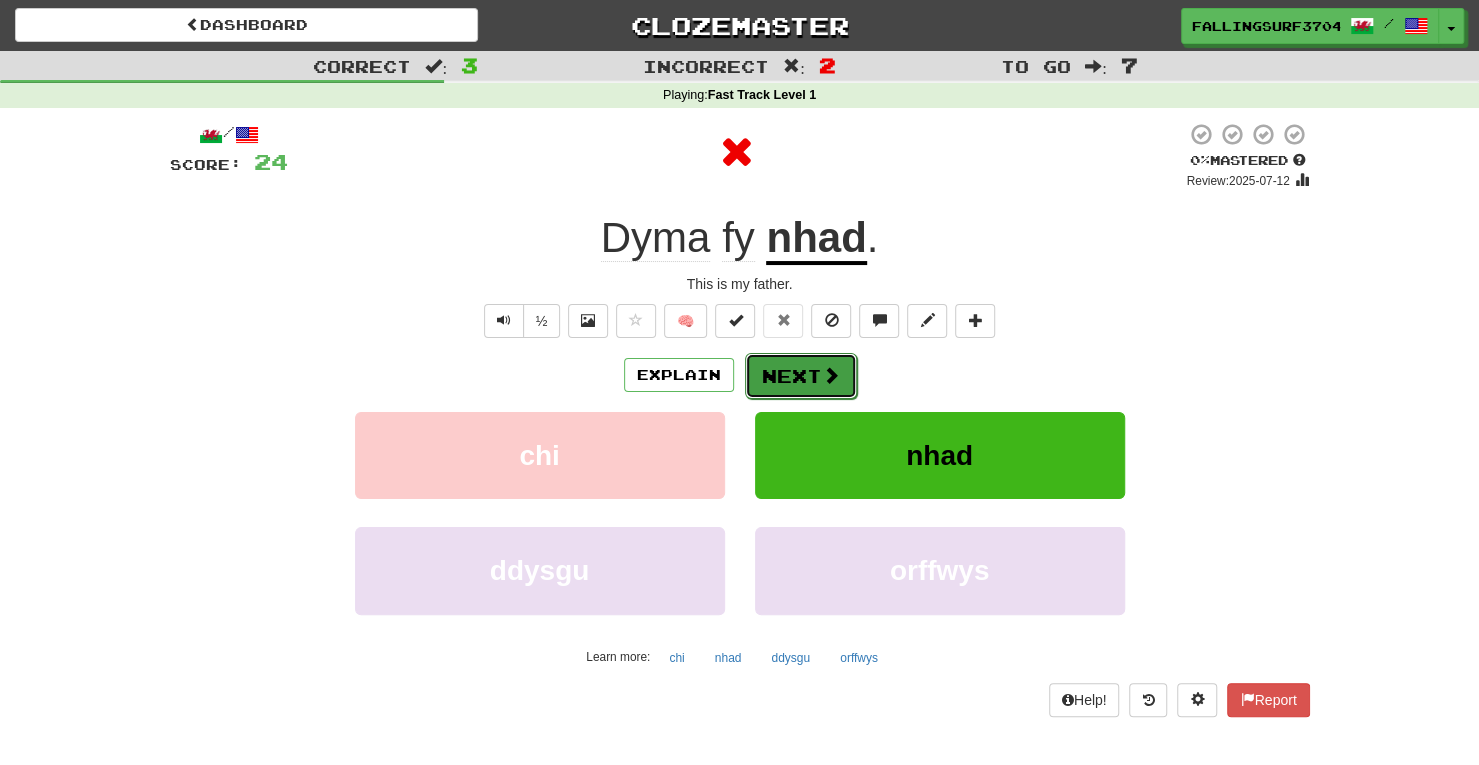 click on "Next" at bounding box center [801, 376] 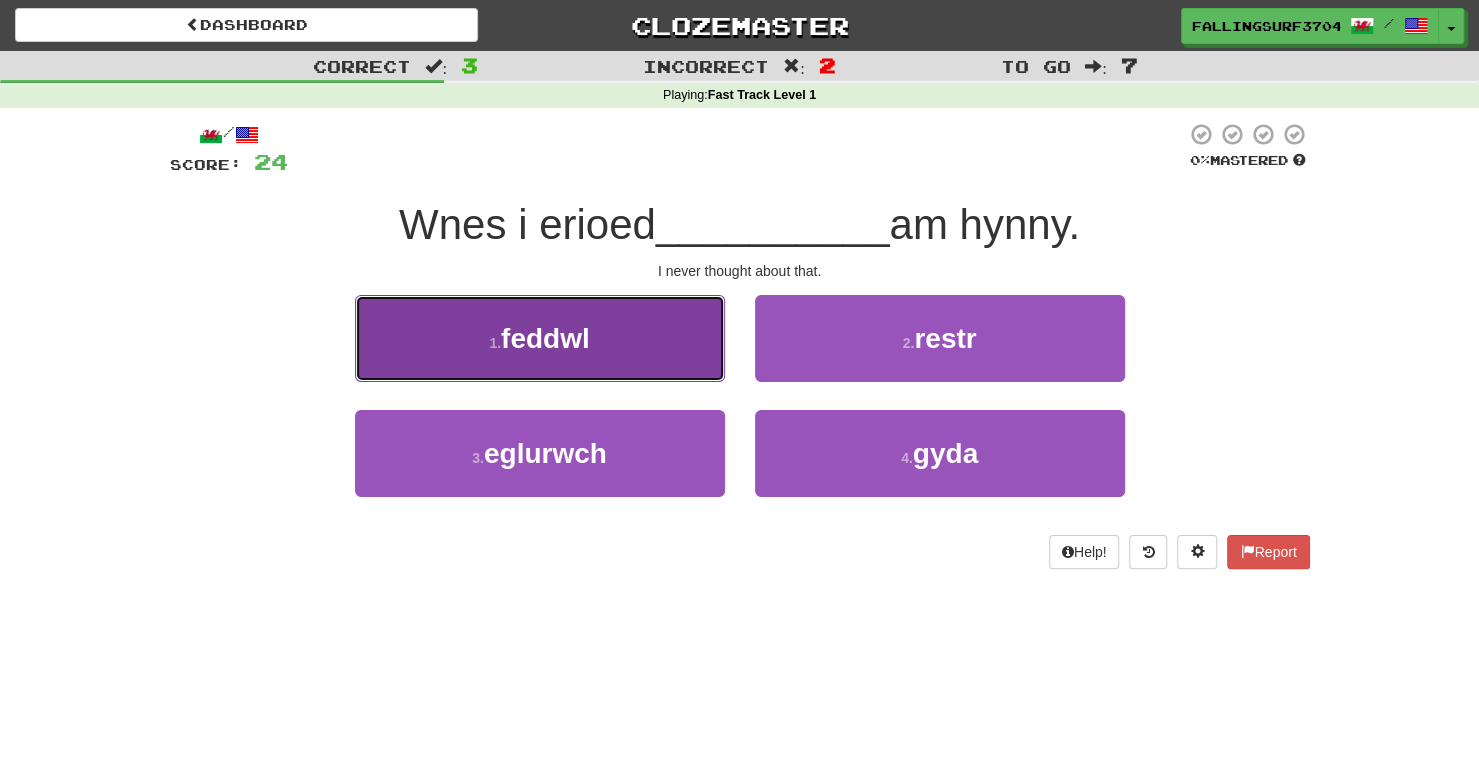 click on "1 .  feddwl" at bounding box center [540, 338] 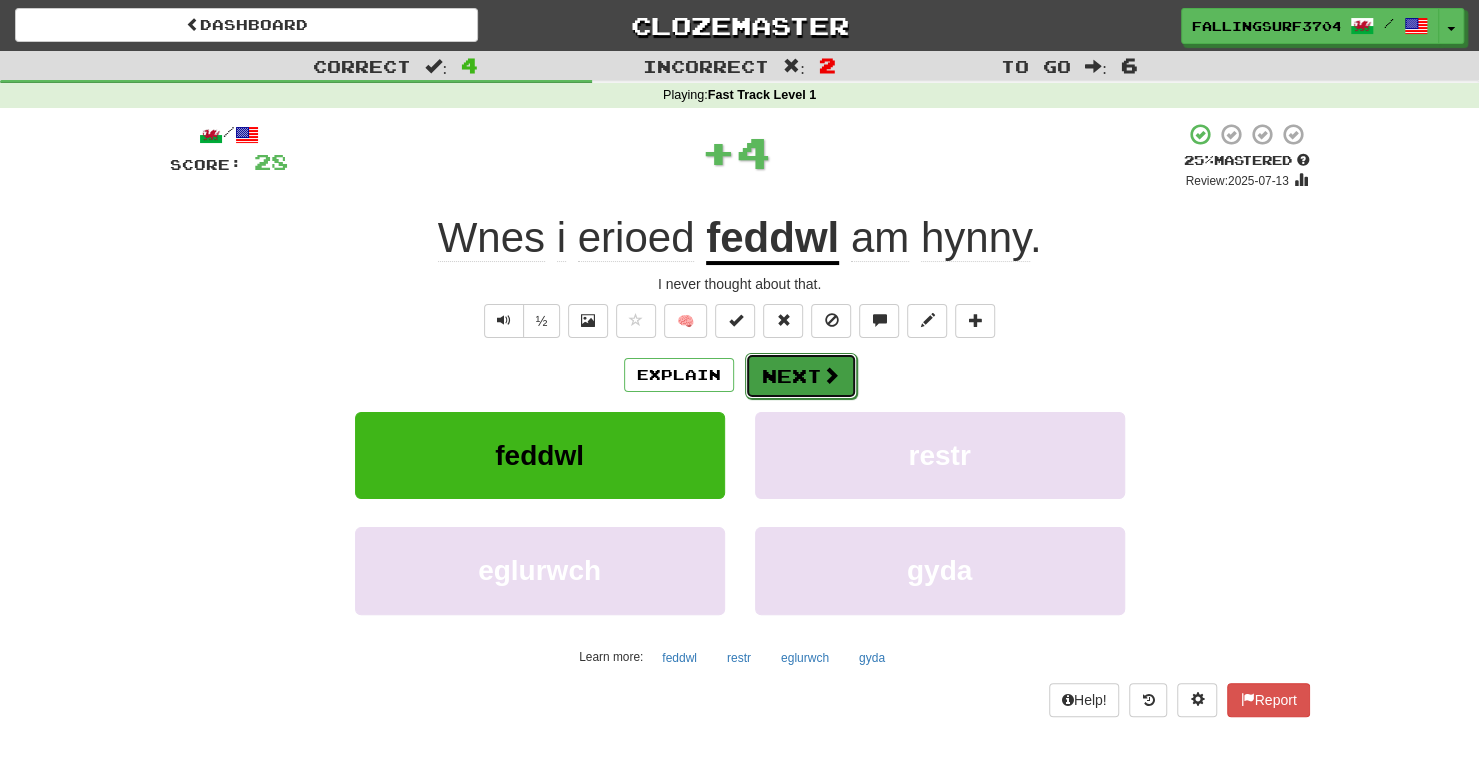 click at bounding box center [831, 375] 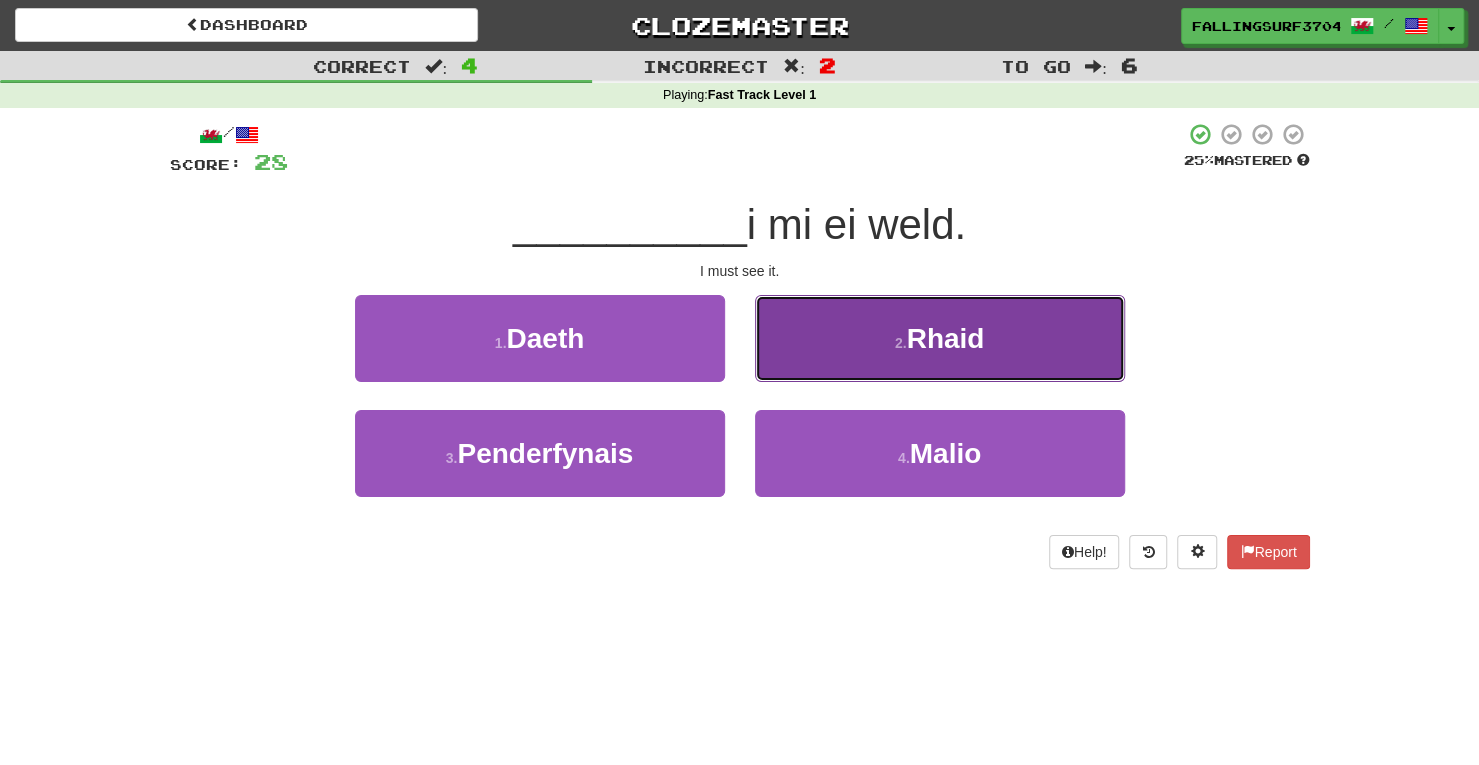 click on "2 ." at bounding box center (901, 343) 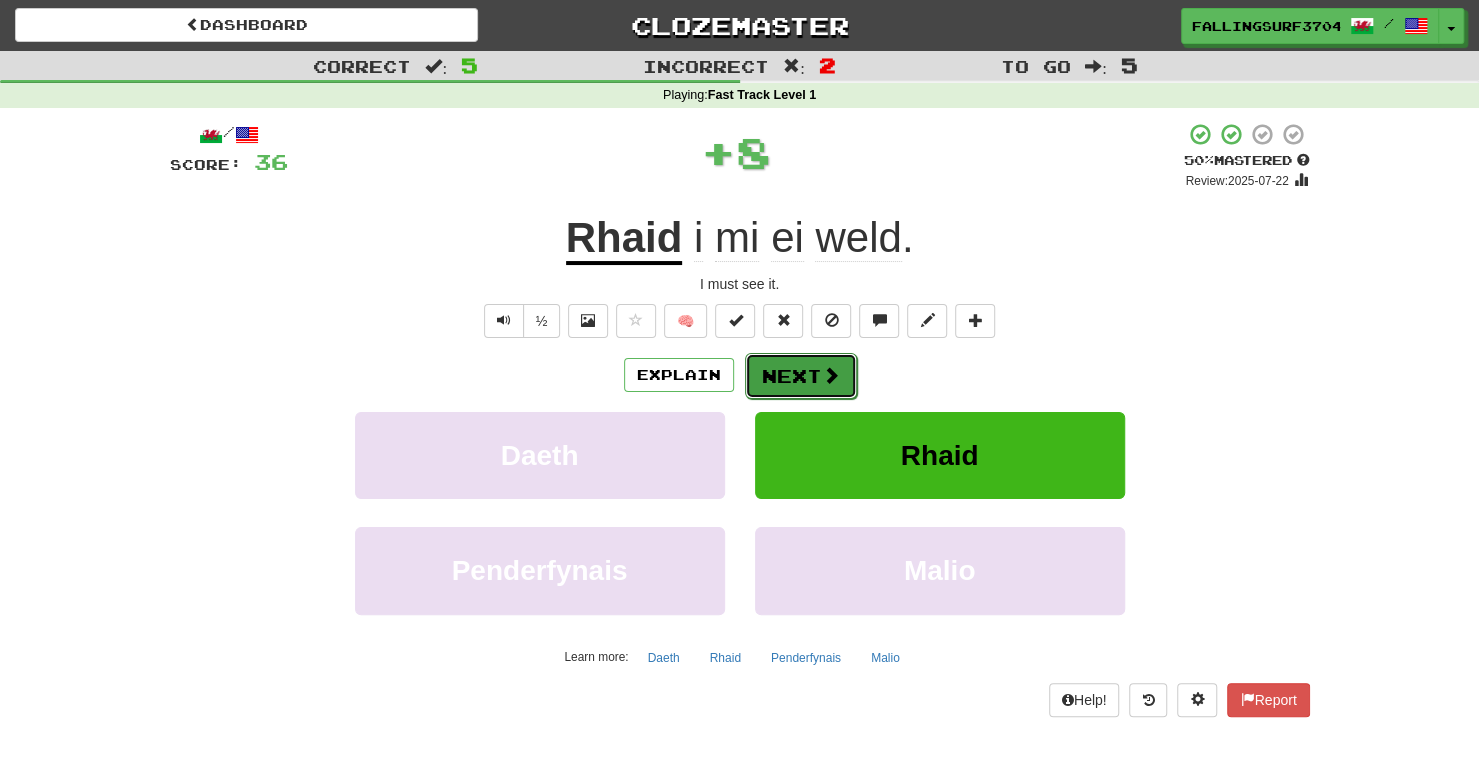 click on "Next" at bounding box center [801, 376] 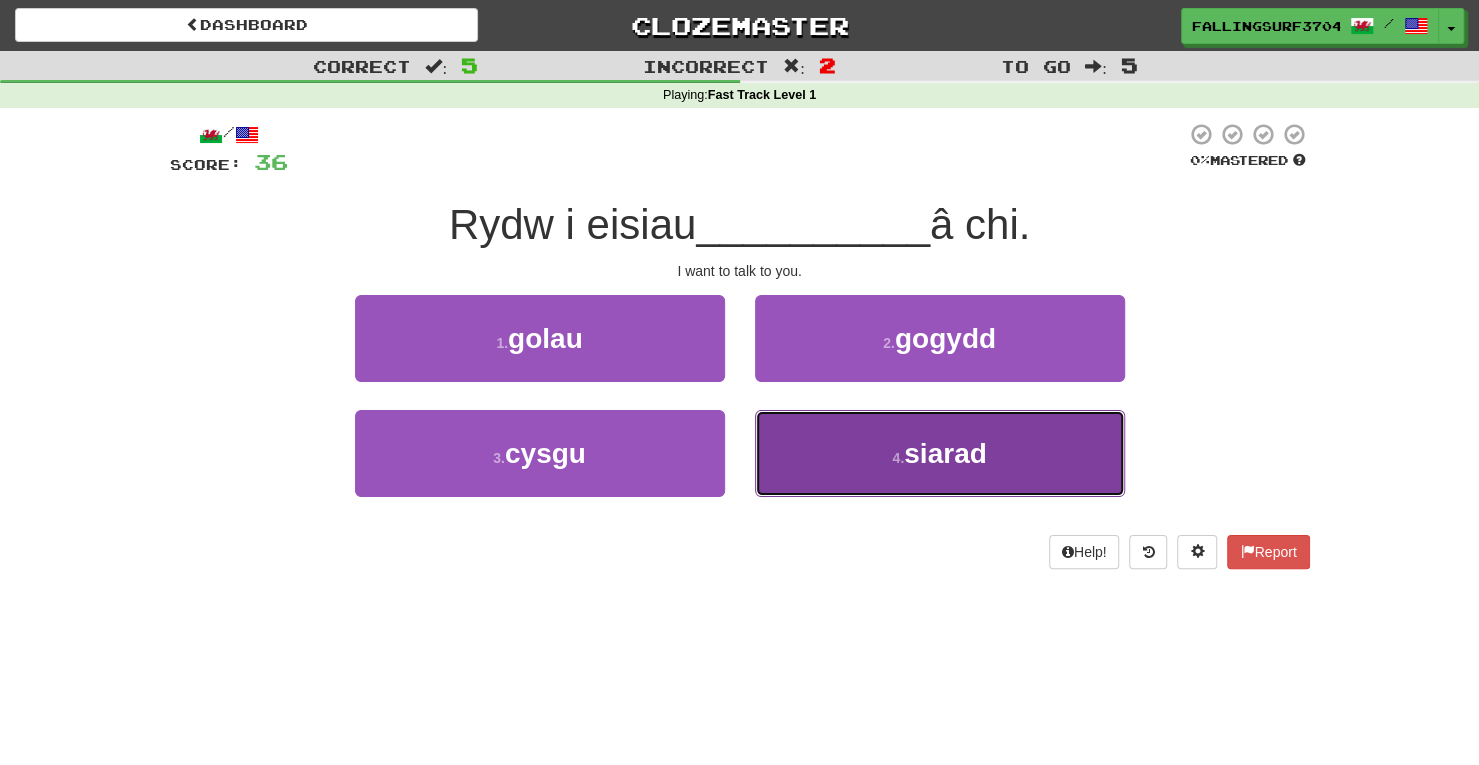 click on "4 .  siarad" at bounding box center [940, 453] 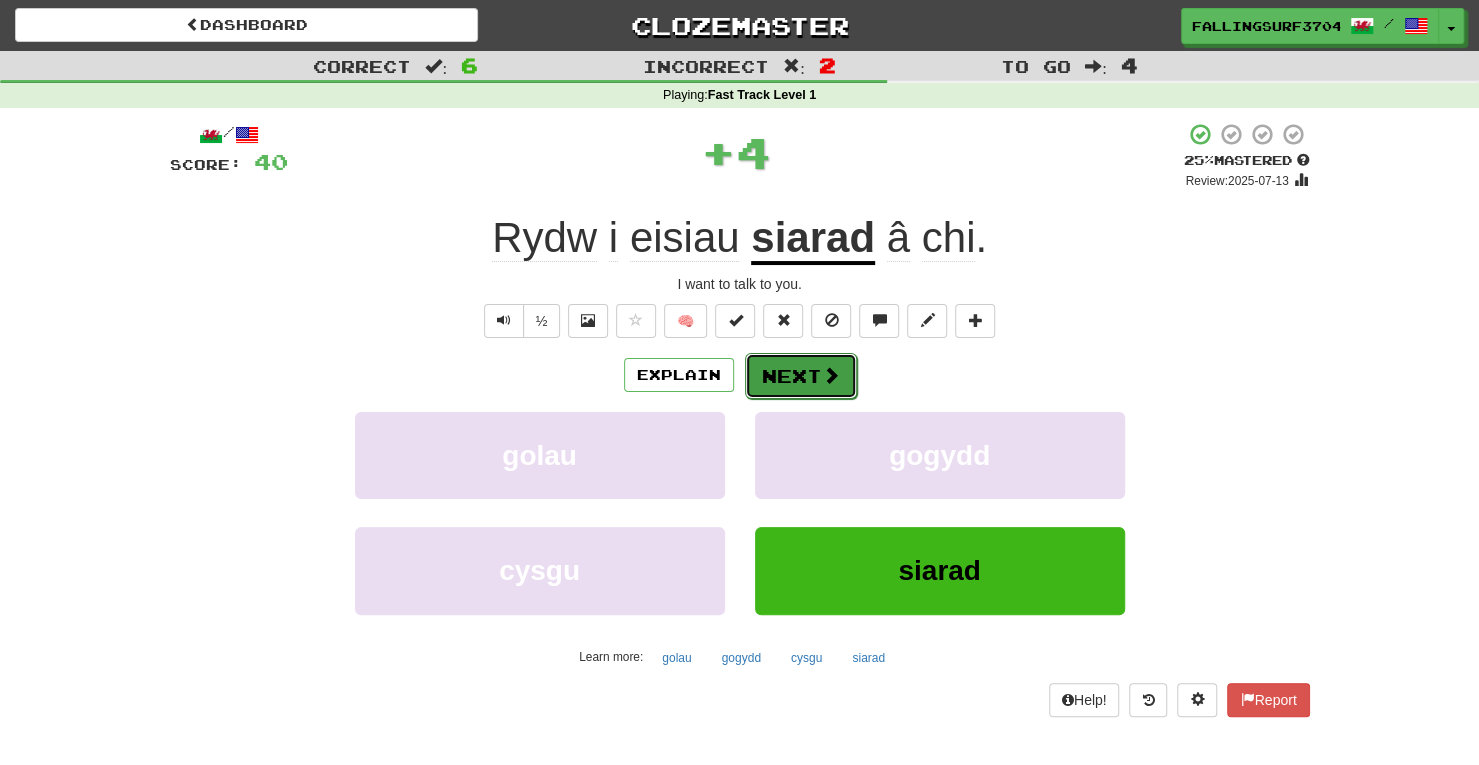 click at bounding box center (831, 375) 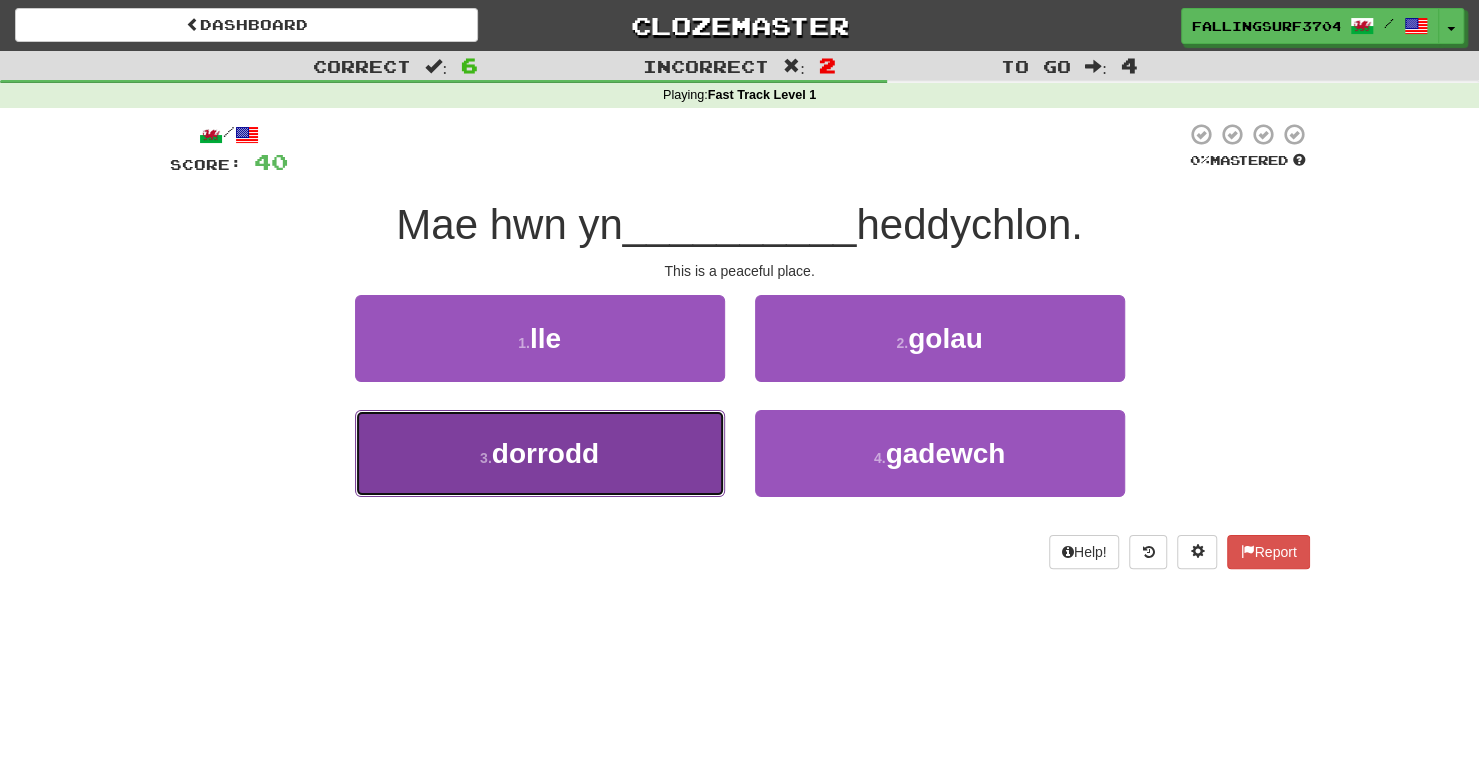 click on "3 .  dorrodd" at bounding box center [540, 453] 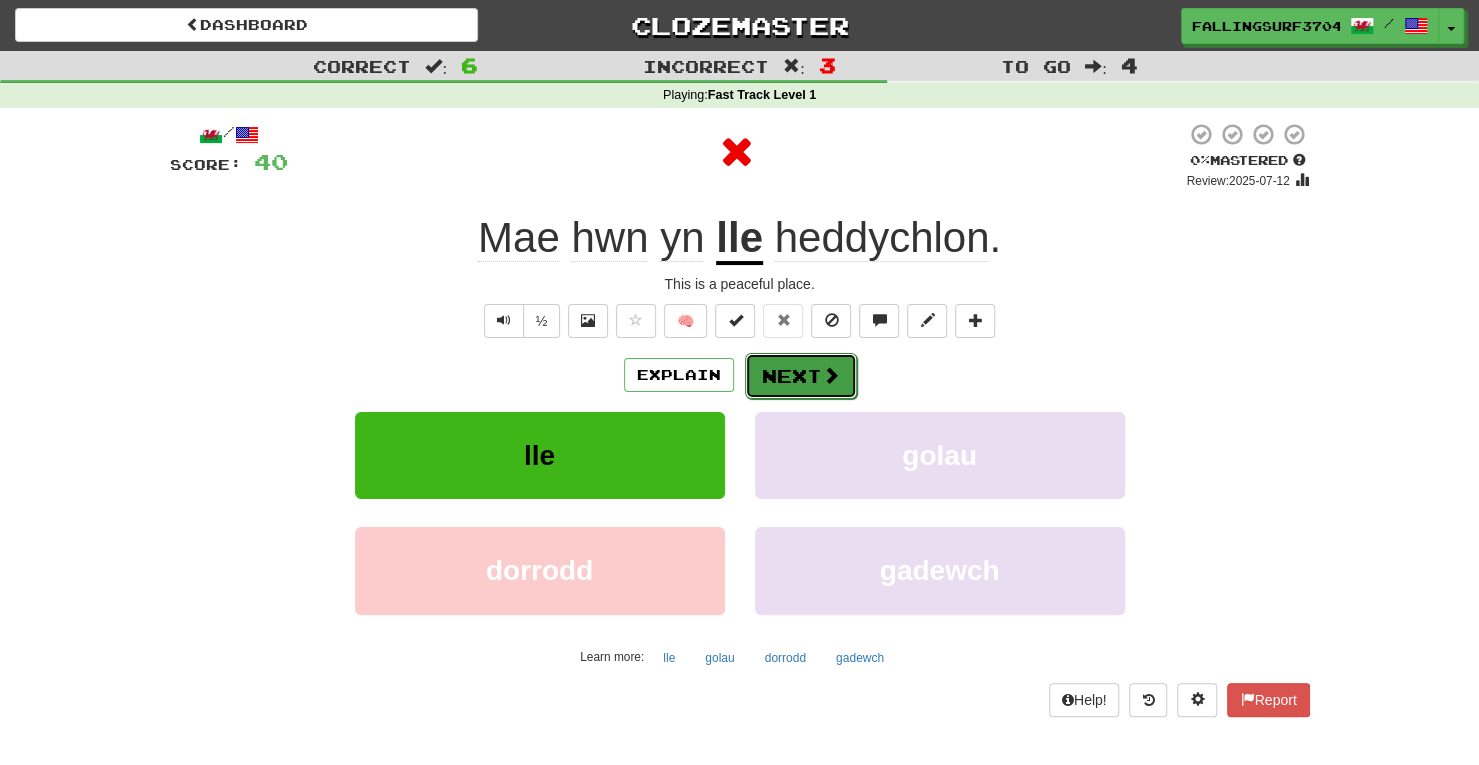 click on "Next" at bounding box center (801, 376) 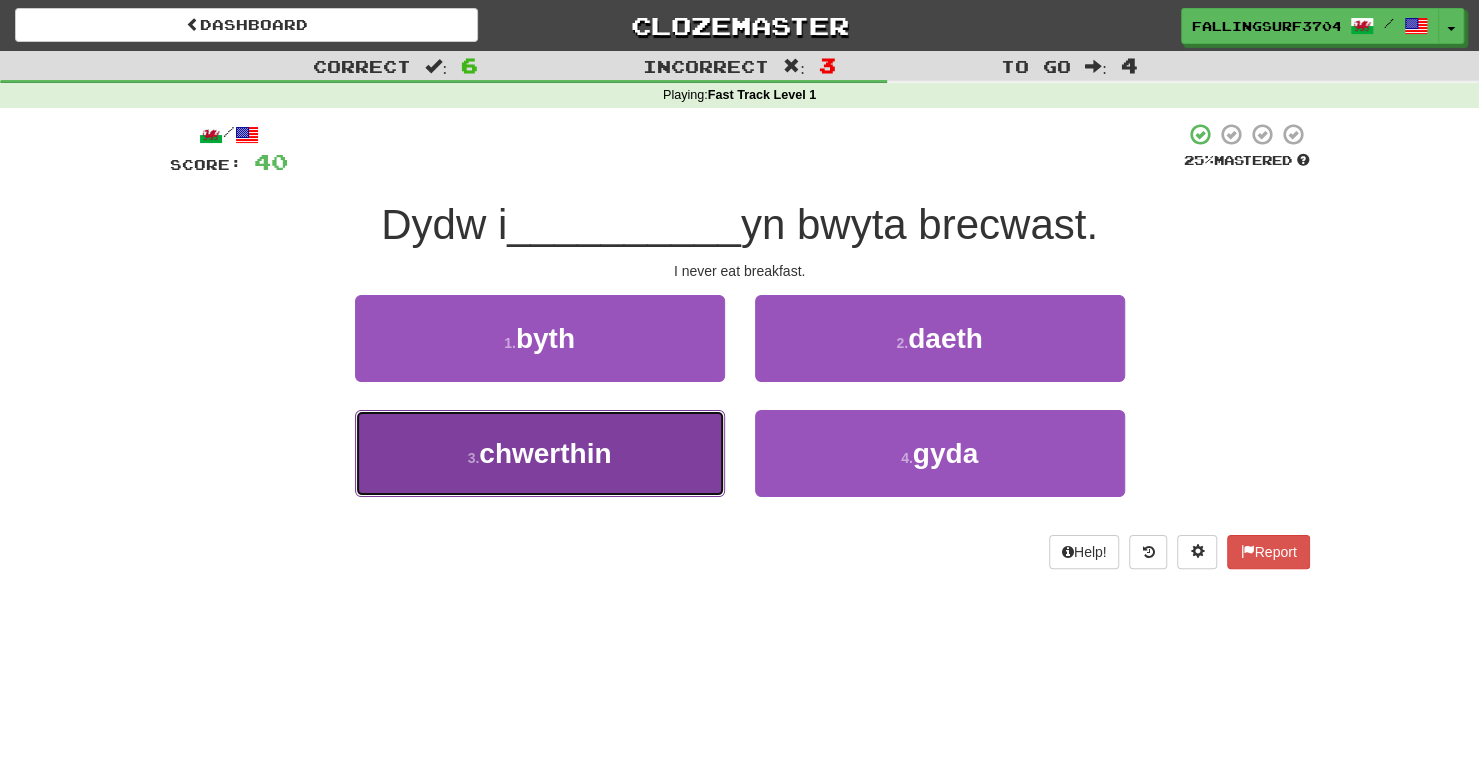 click on "3 .  chwerthin" at bounding box center [540, 453] 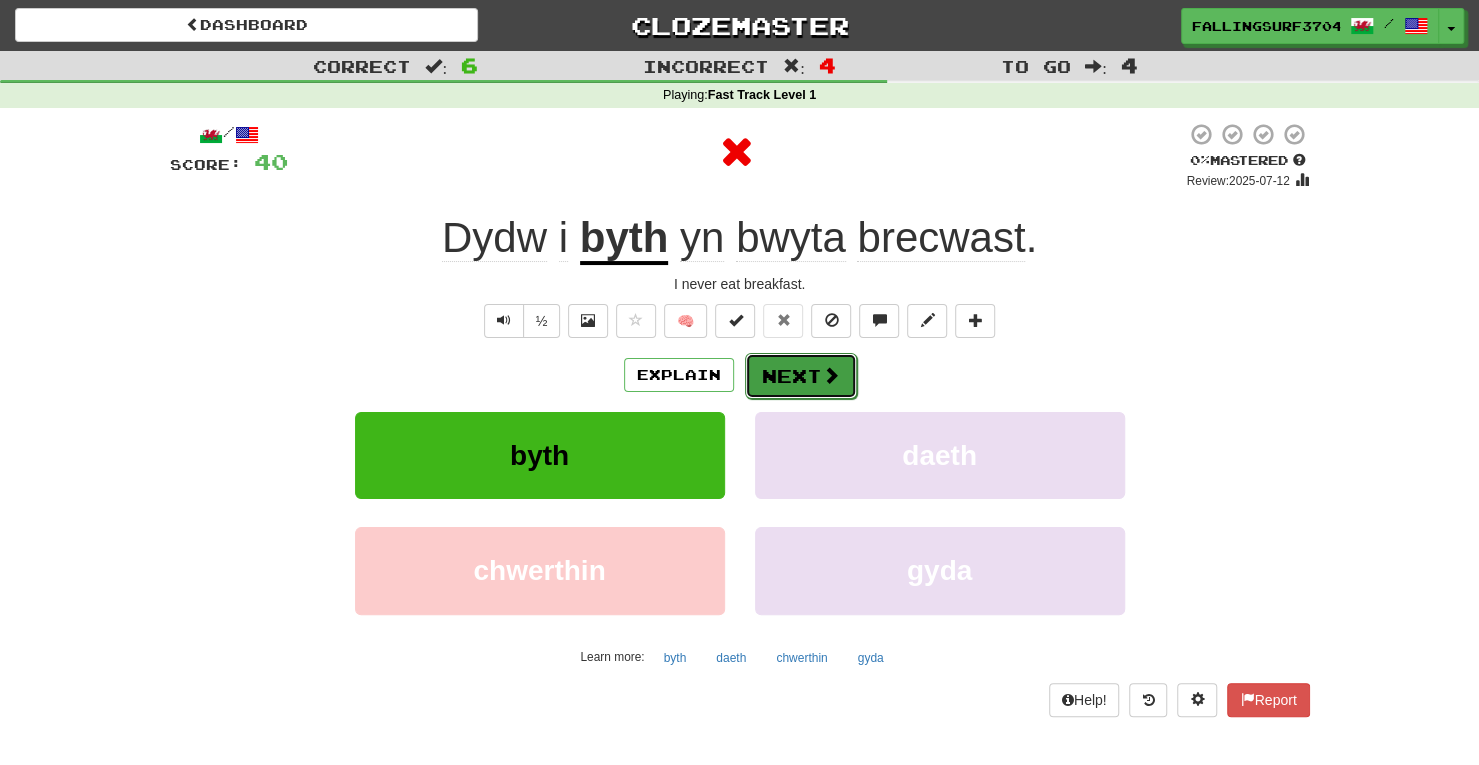 click on "Next" at bounding box center [801, 376] 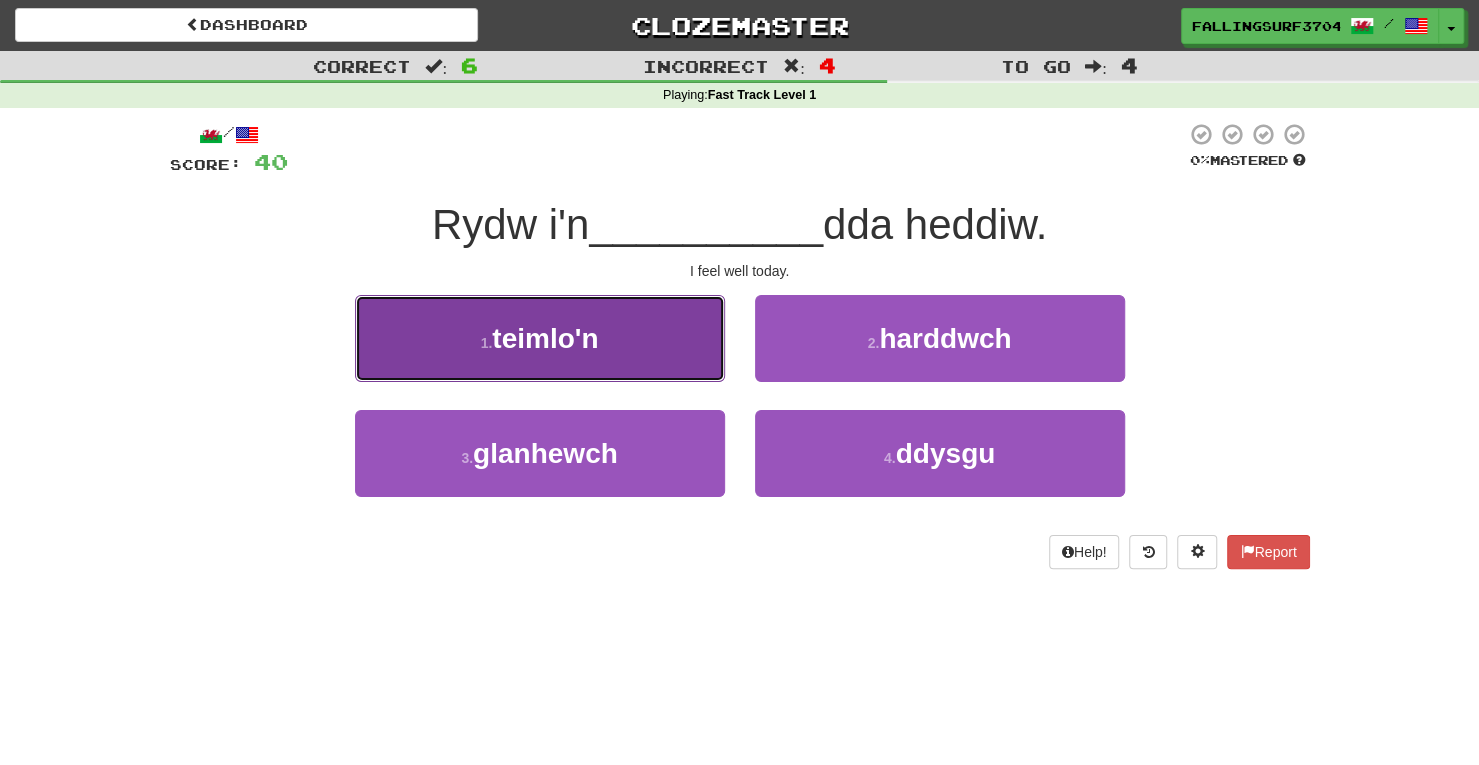 click on "1 .  teimlo'n" at bounding box center (540, 338) 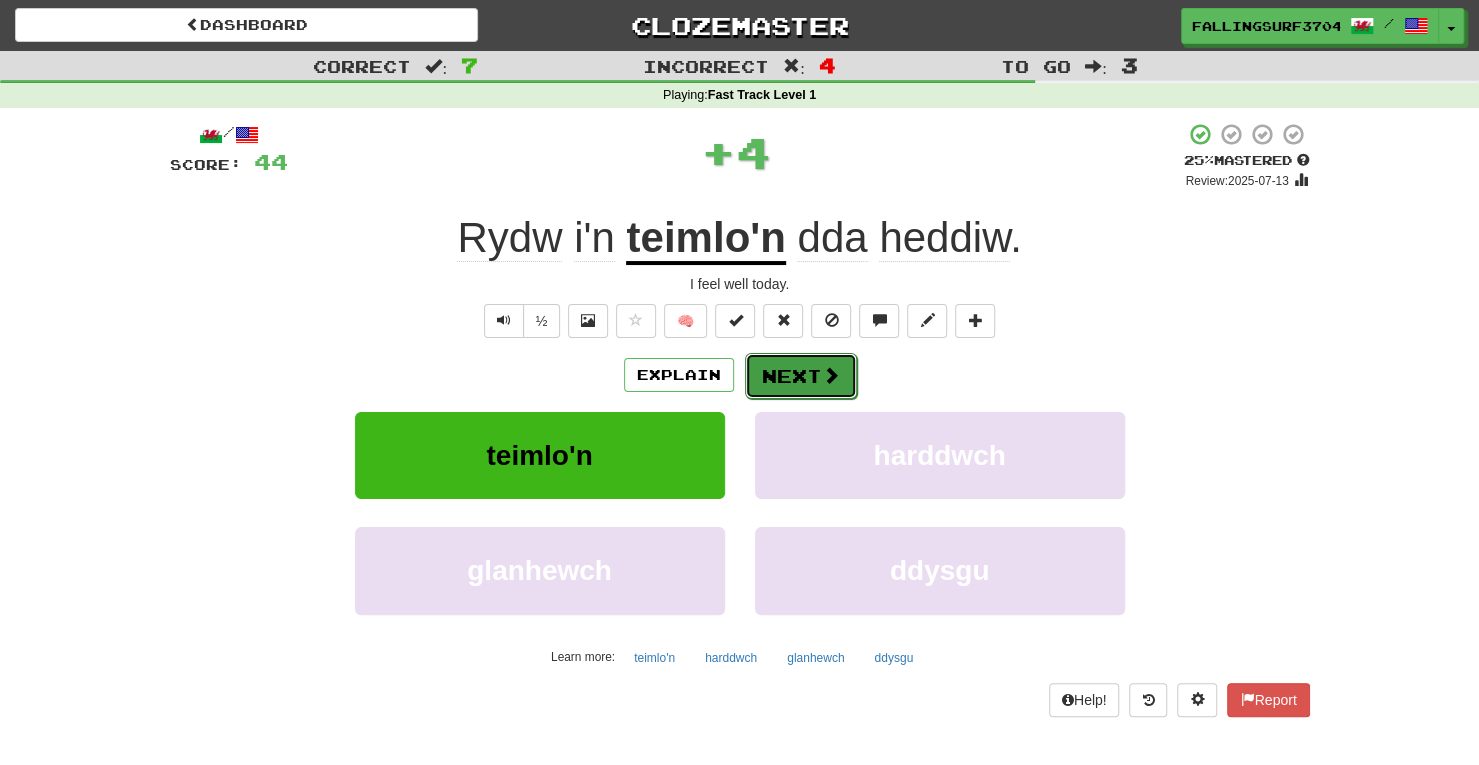 click on "Next" at bounding box center (801, 376) 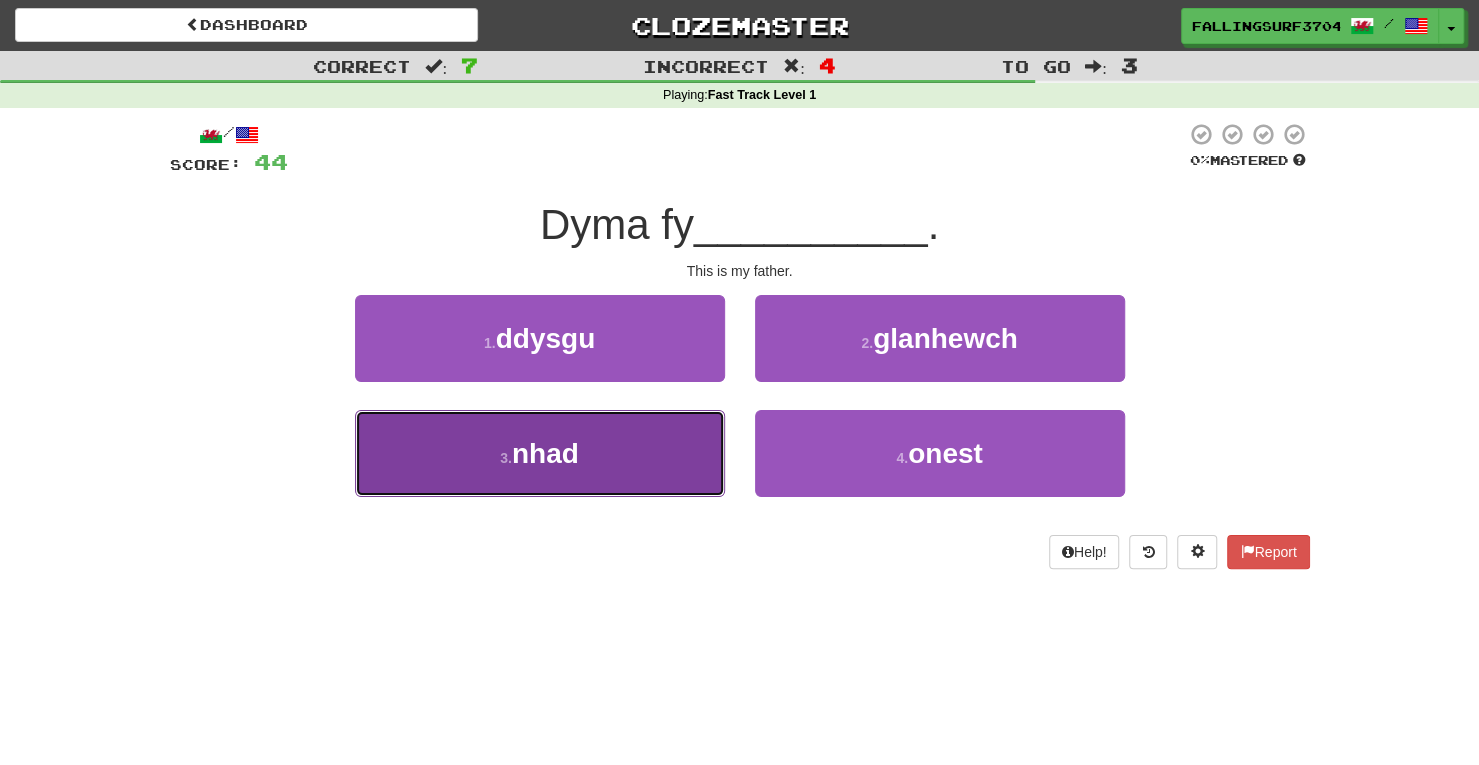 click on "3 .  nhad" at bounding box center [540, 453] 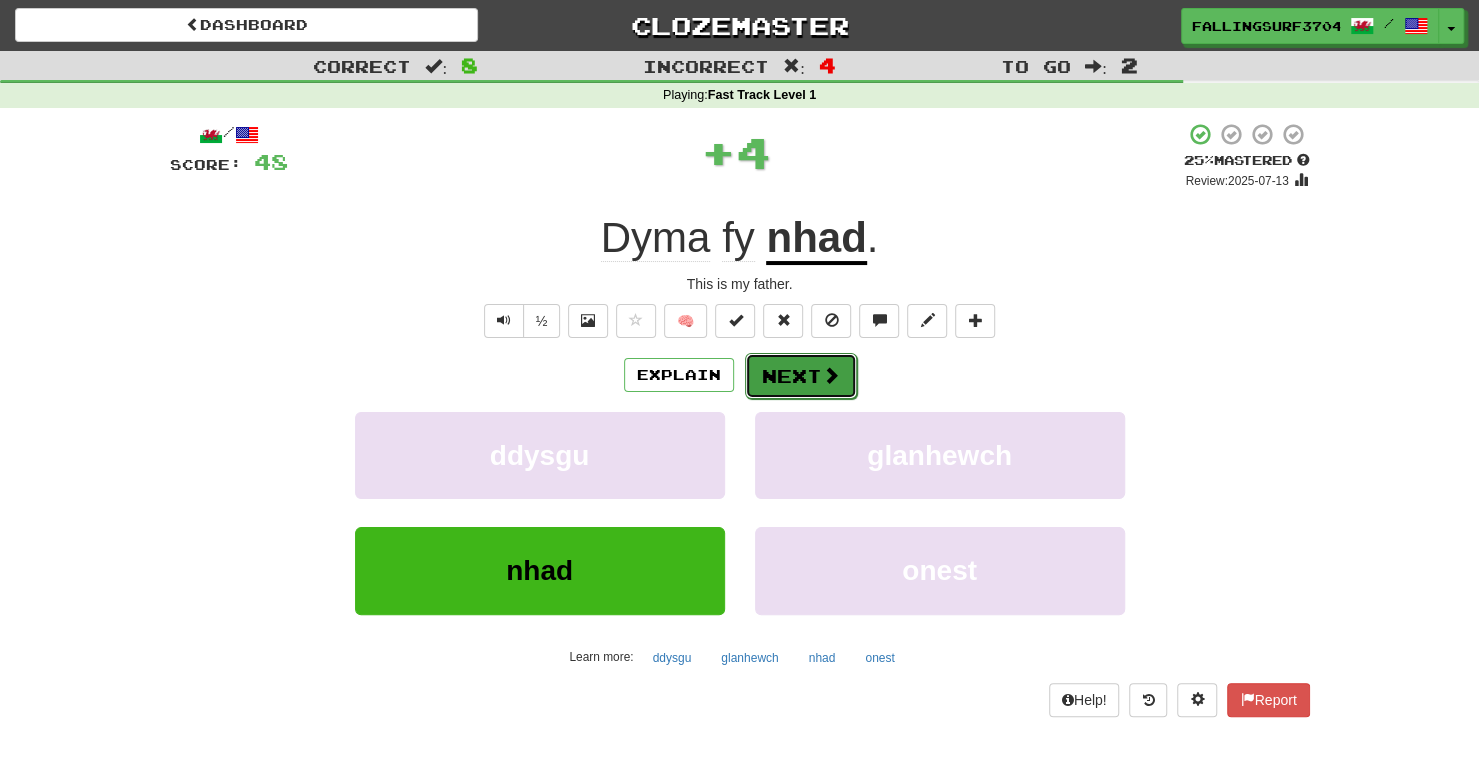 click at bounding box center [831, 375] 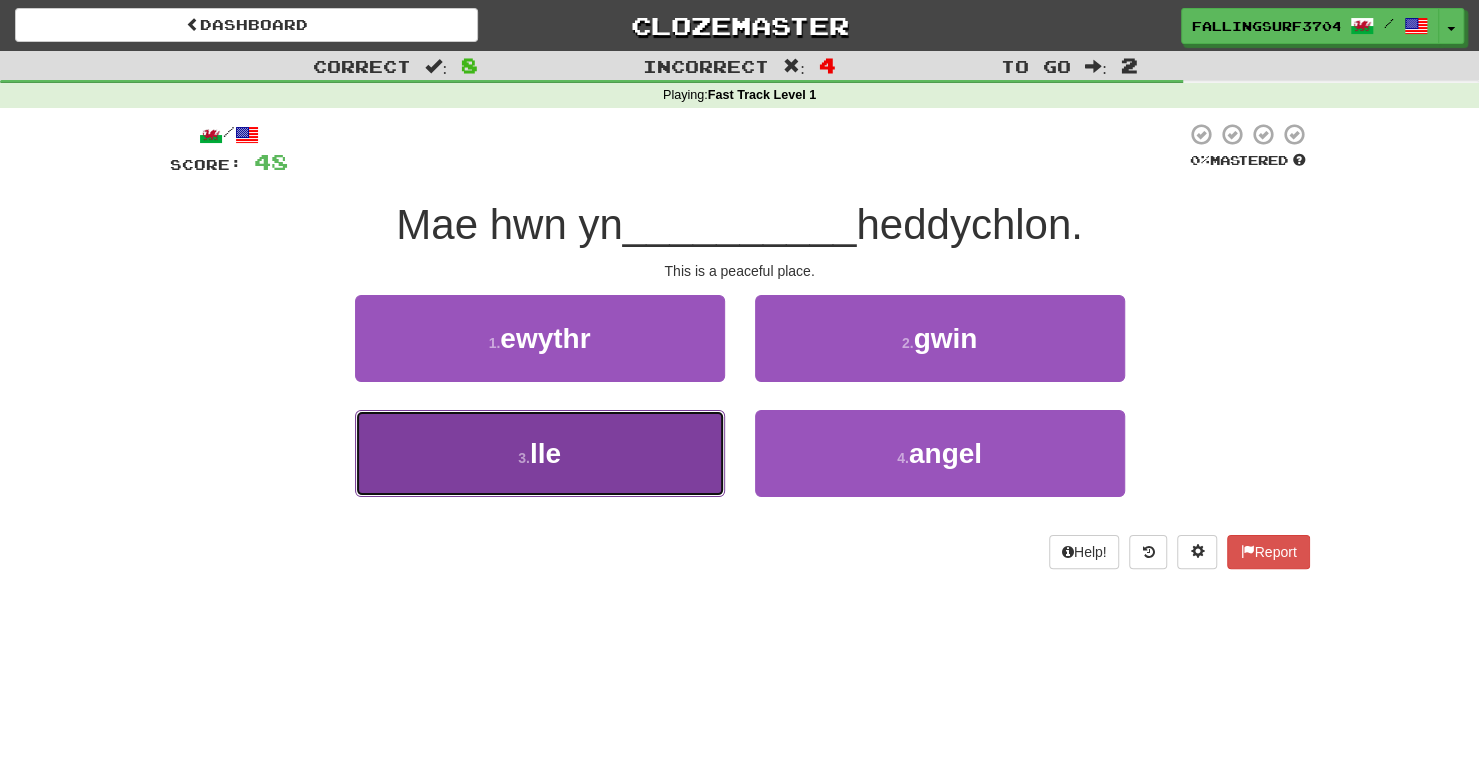 click on "3 .  lle" at bounding box center [540, 453] 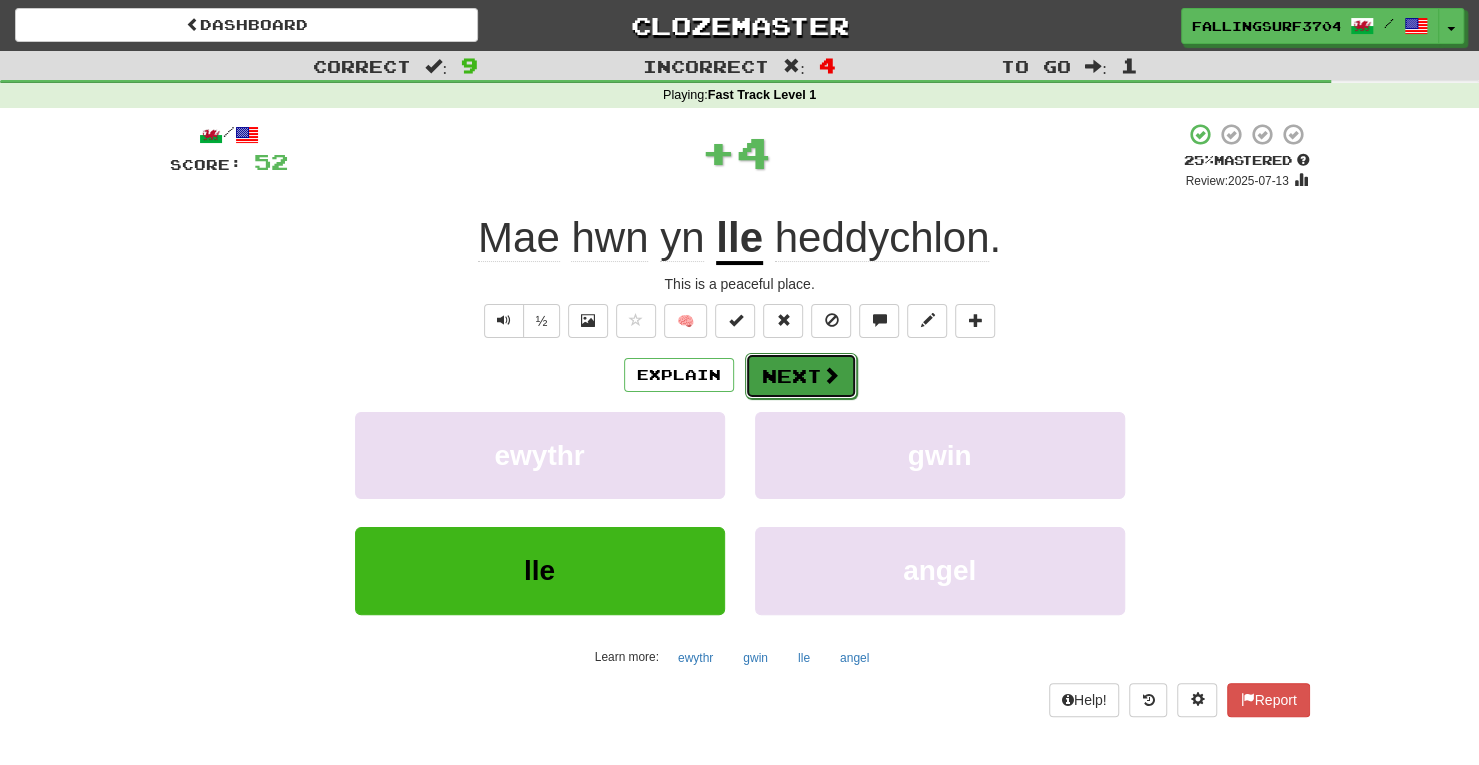 click at bounding box center (831, 375) 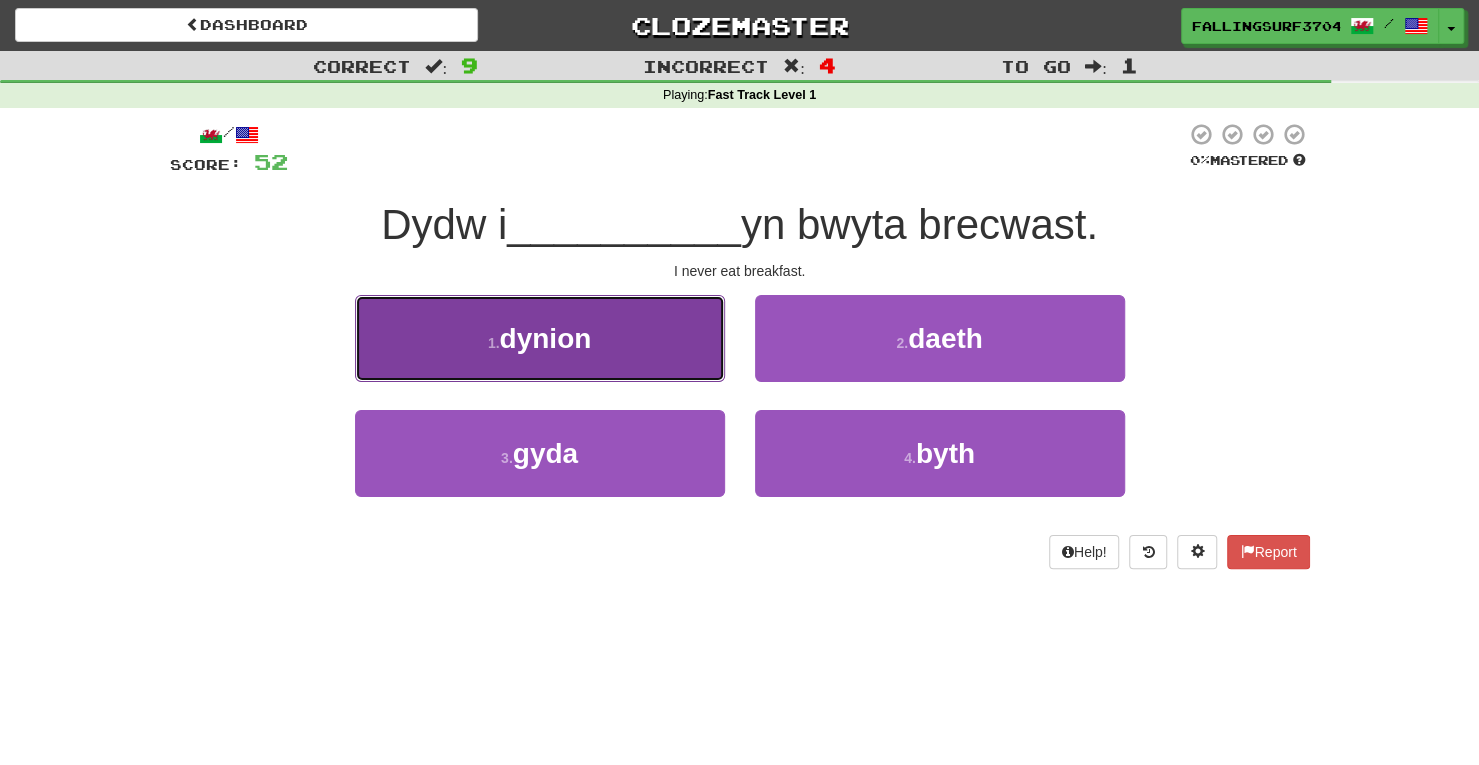 click on "1 .  dynion" at bounding box center [540, 338] 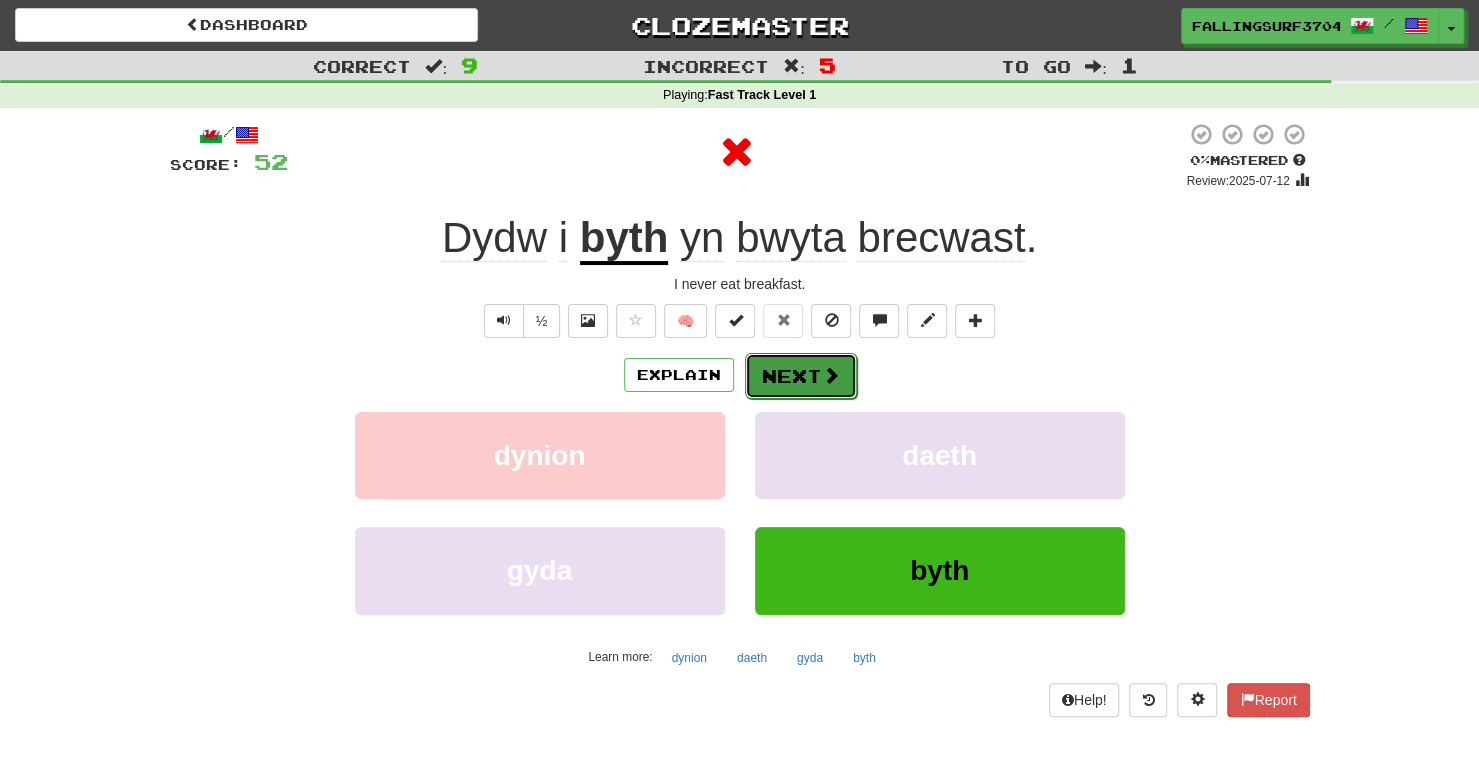 click on "Next" at bounding box center (801, 376) 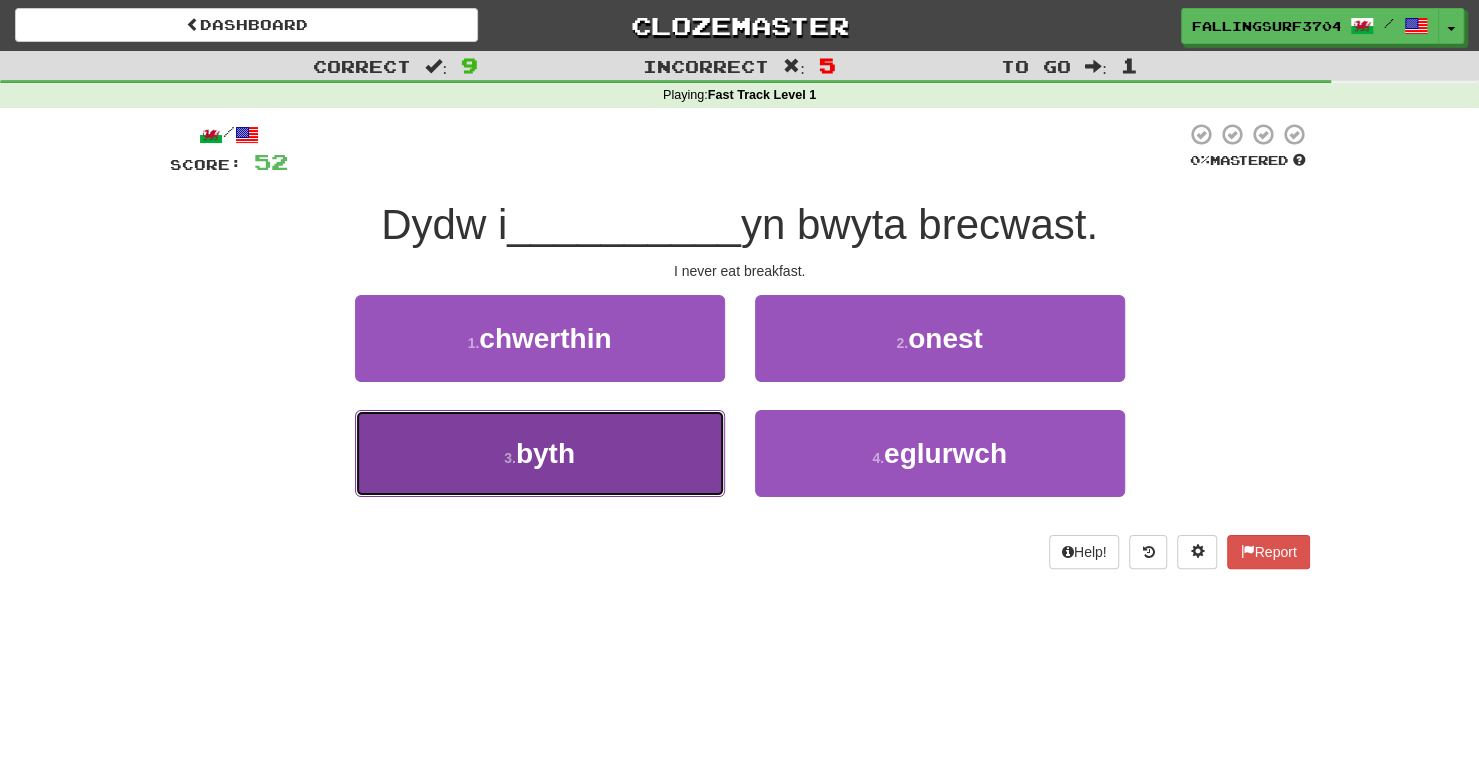 click on "3 .  byth" at bounding box center [540, 453] 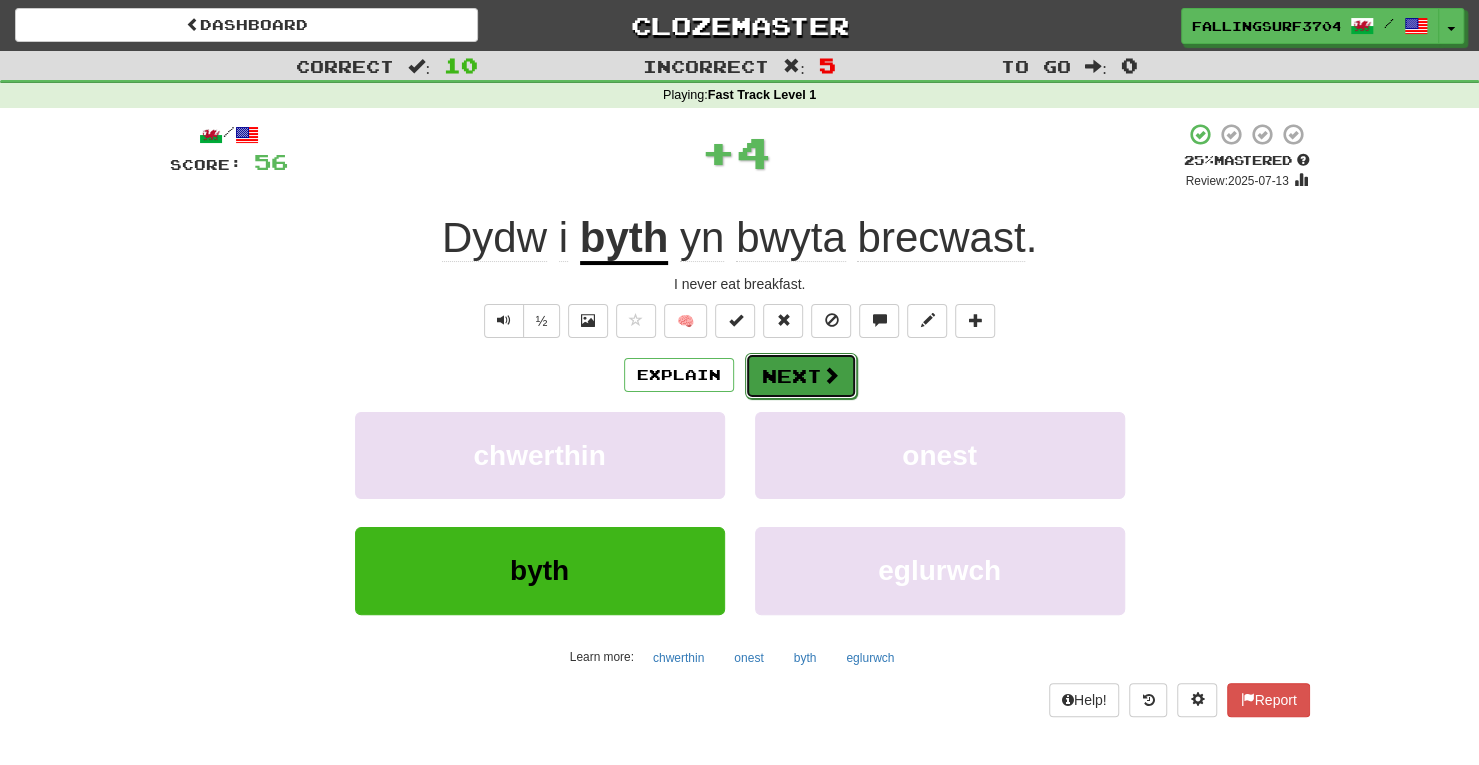 click on "Next" at bounding box center (801, 376) 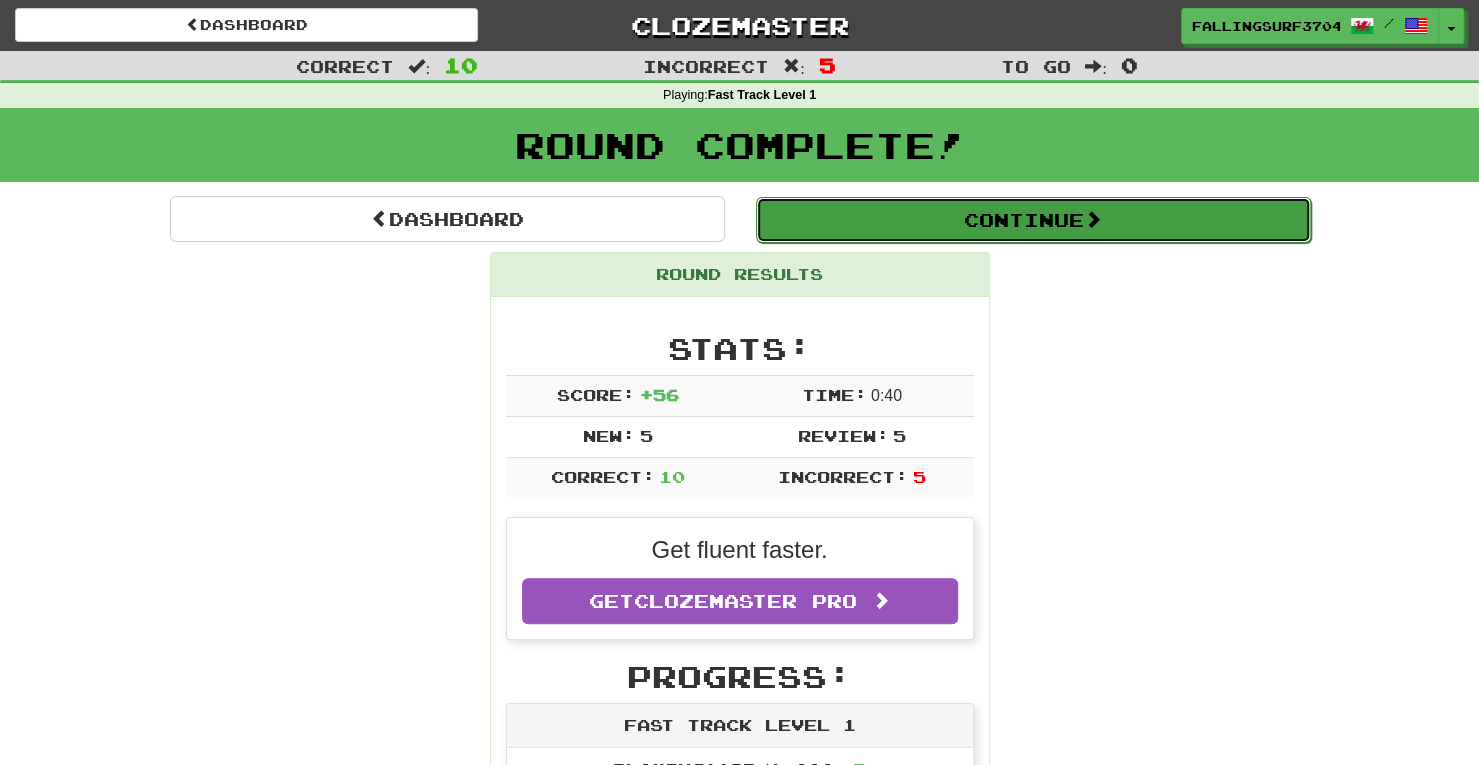 click at bounding box center [1093, 219] 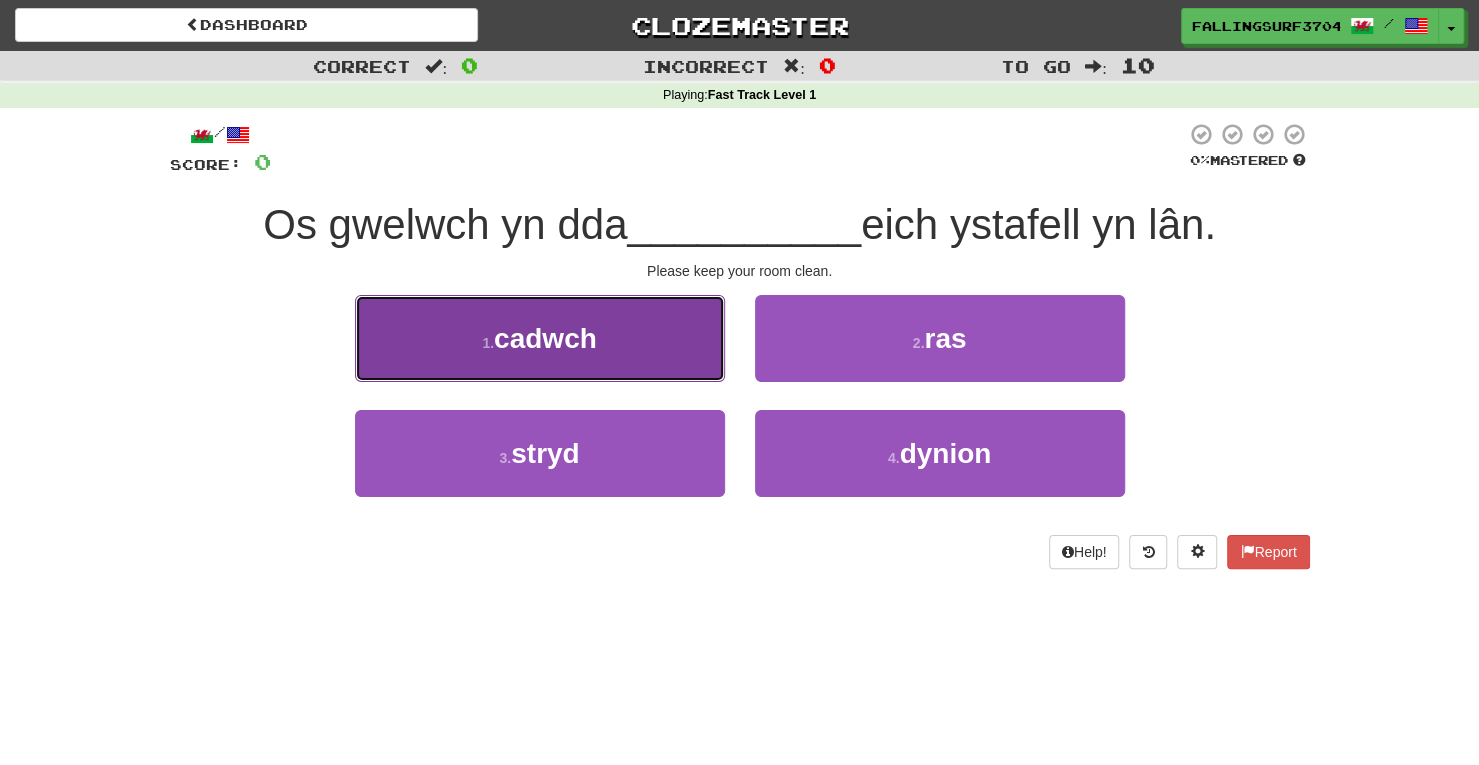 click on "1 .  cadwch" at bounding box center (540, 338) 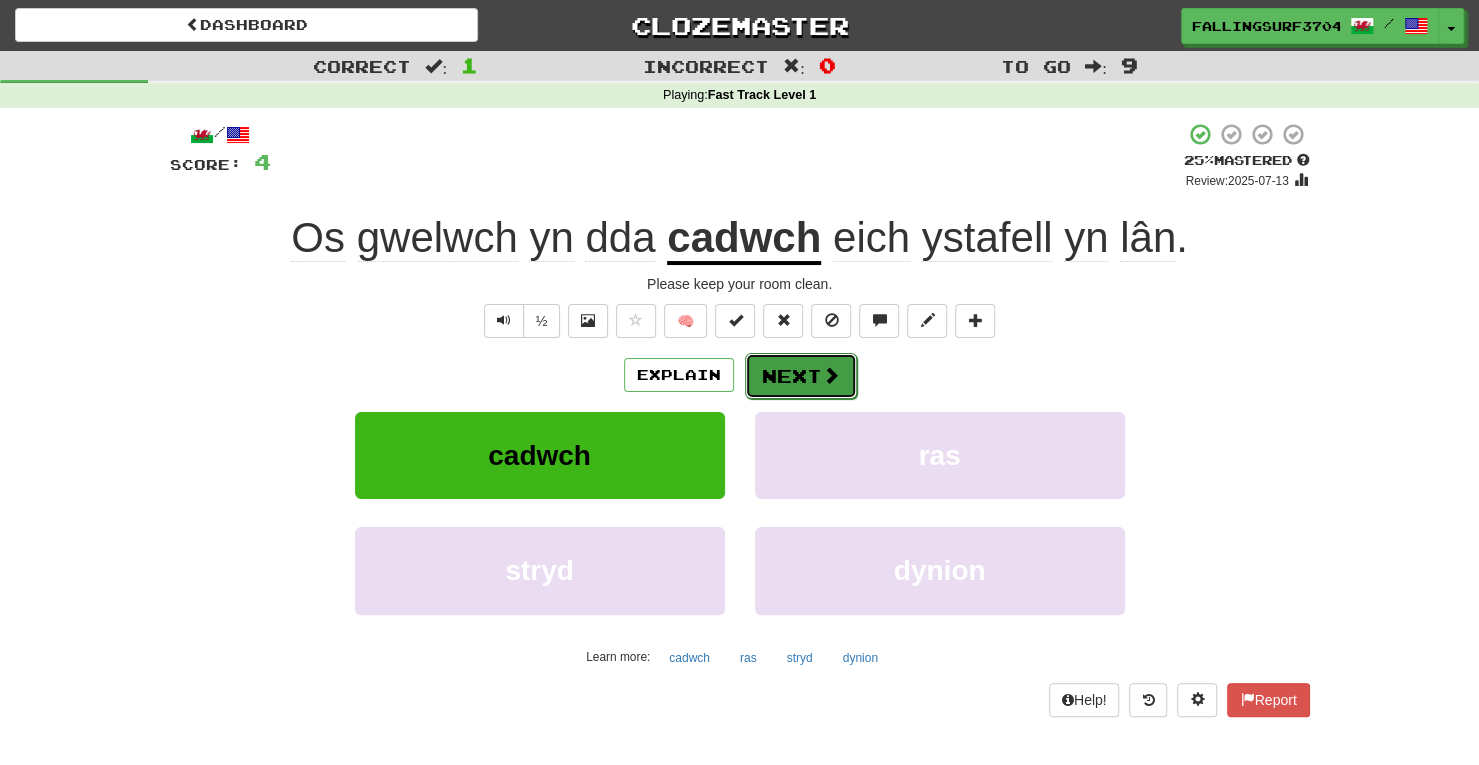 click at bounding box center [831, 375] 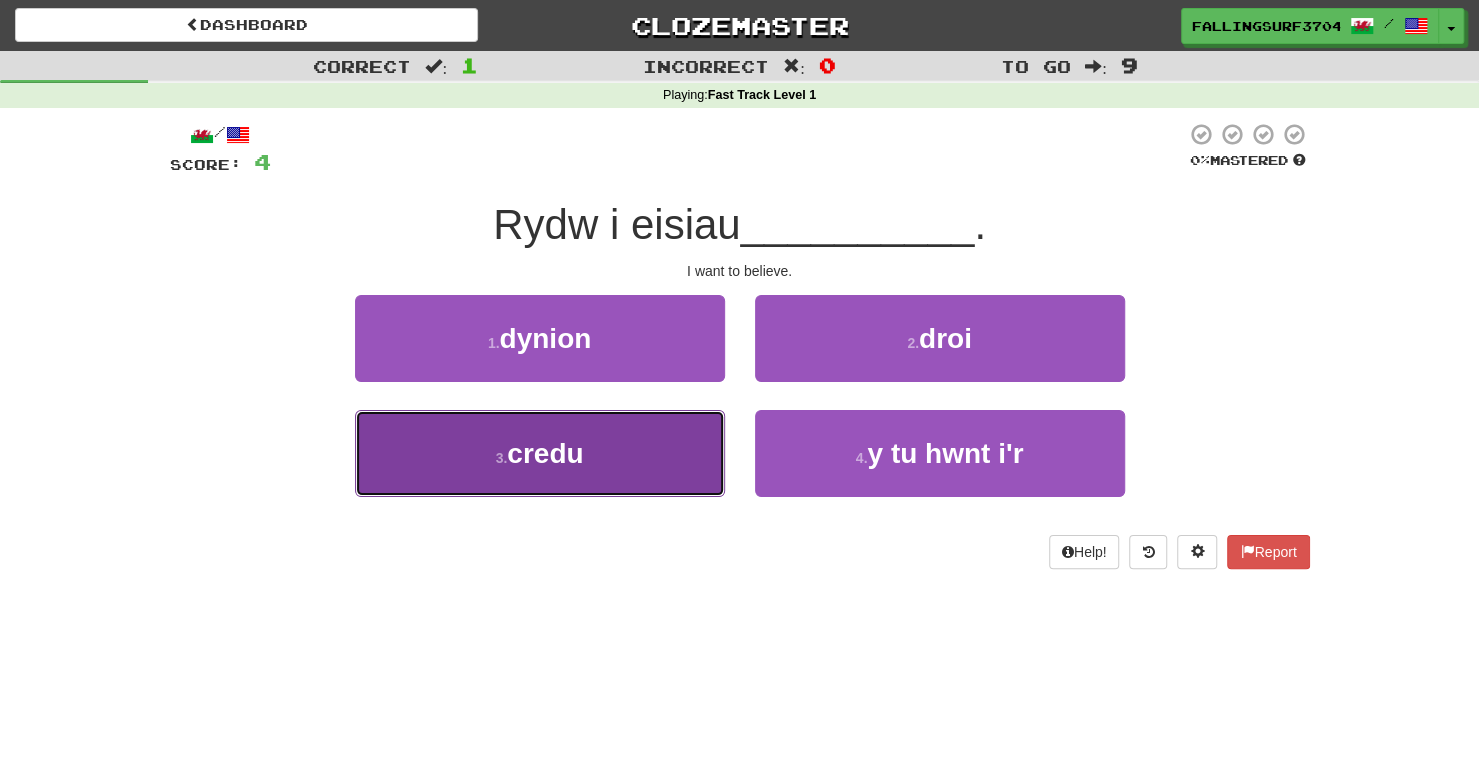 click on "3 .  credu" at bounding box center [540, 453] 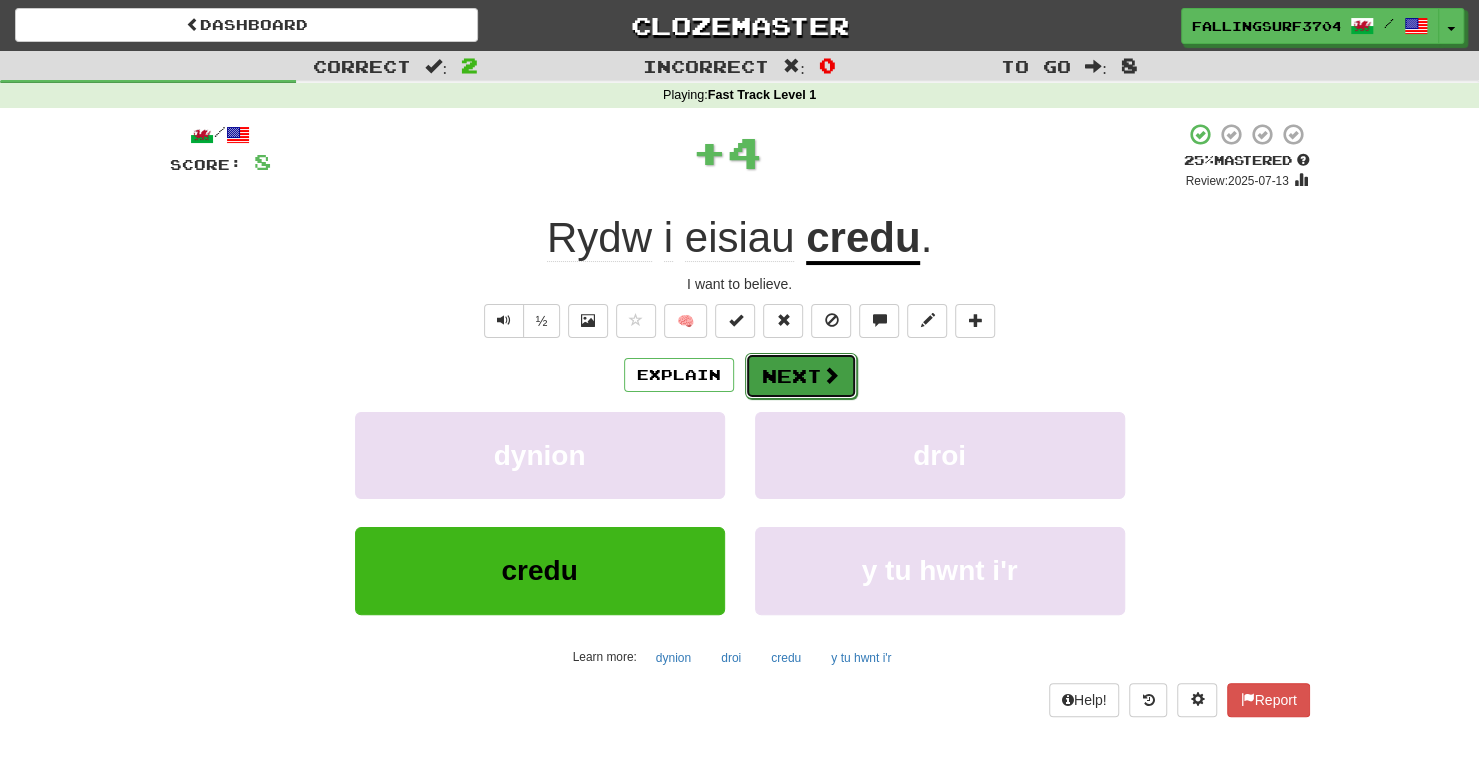 click on "Next" at bounding box center (801, 376) 